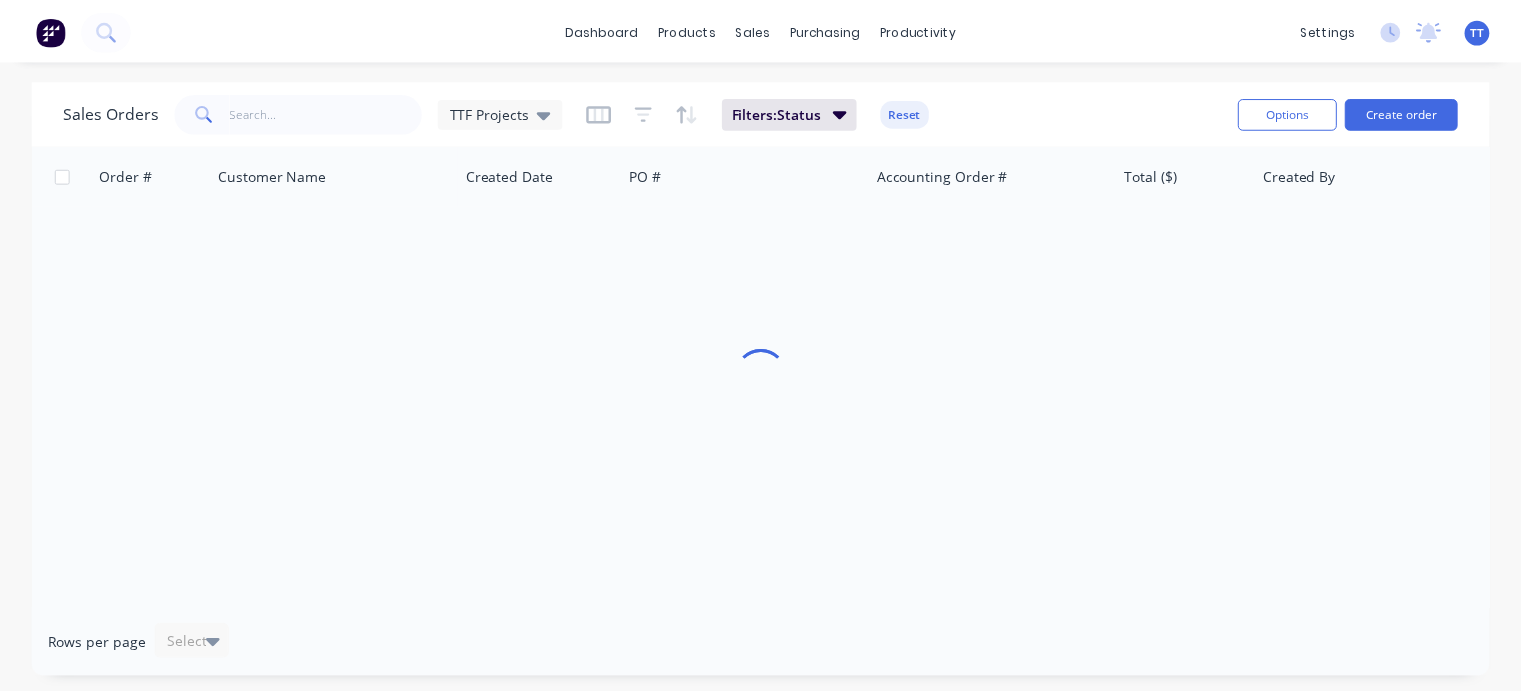 scroll, scrollTop: 0, scrollLeft: 0, axis: both 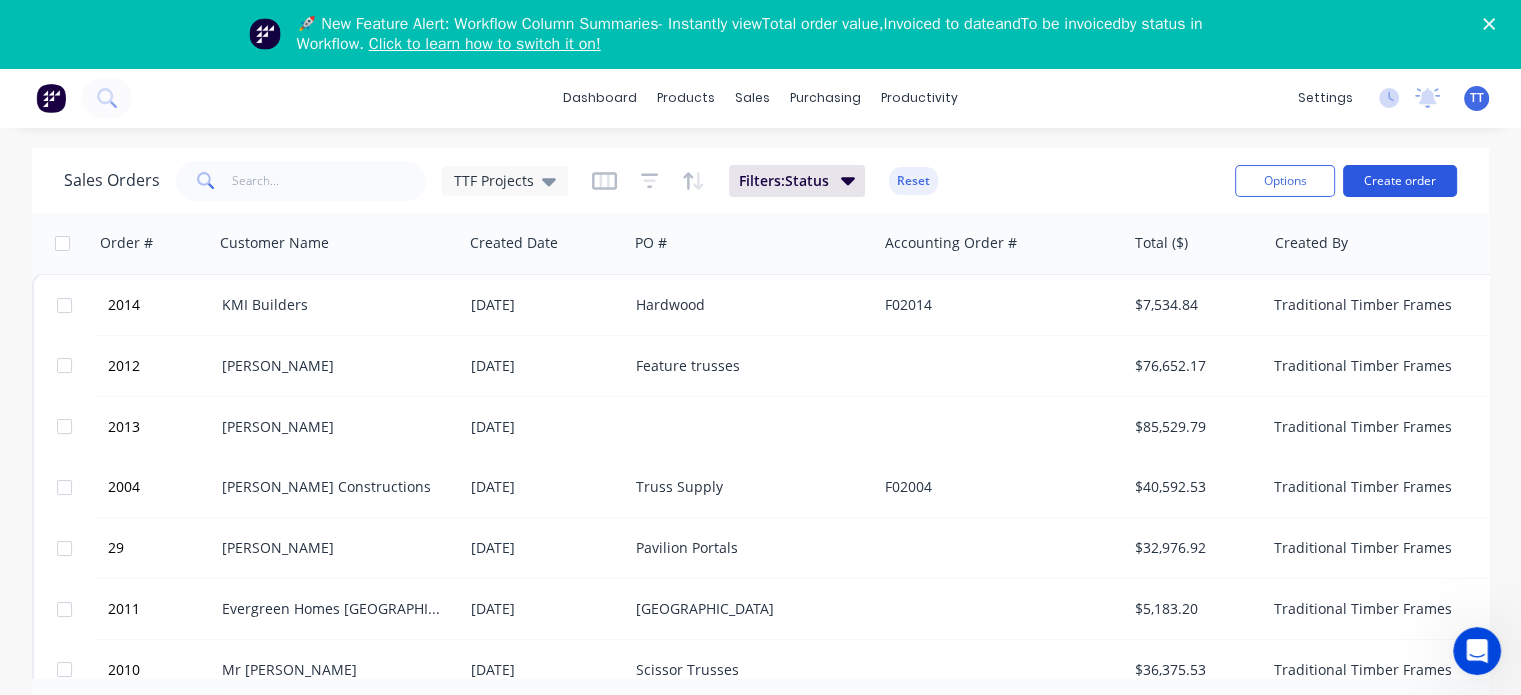 click on "Create order" at bounding box center [1400, 181] 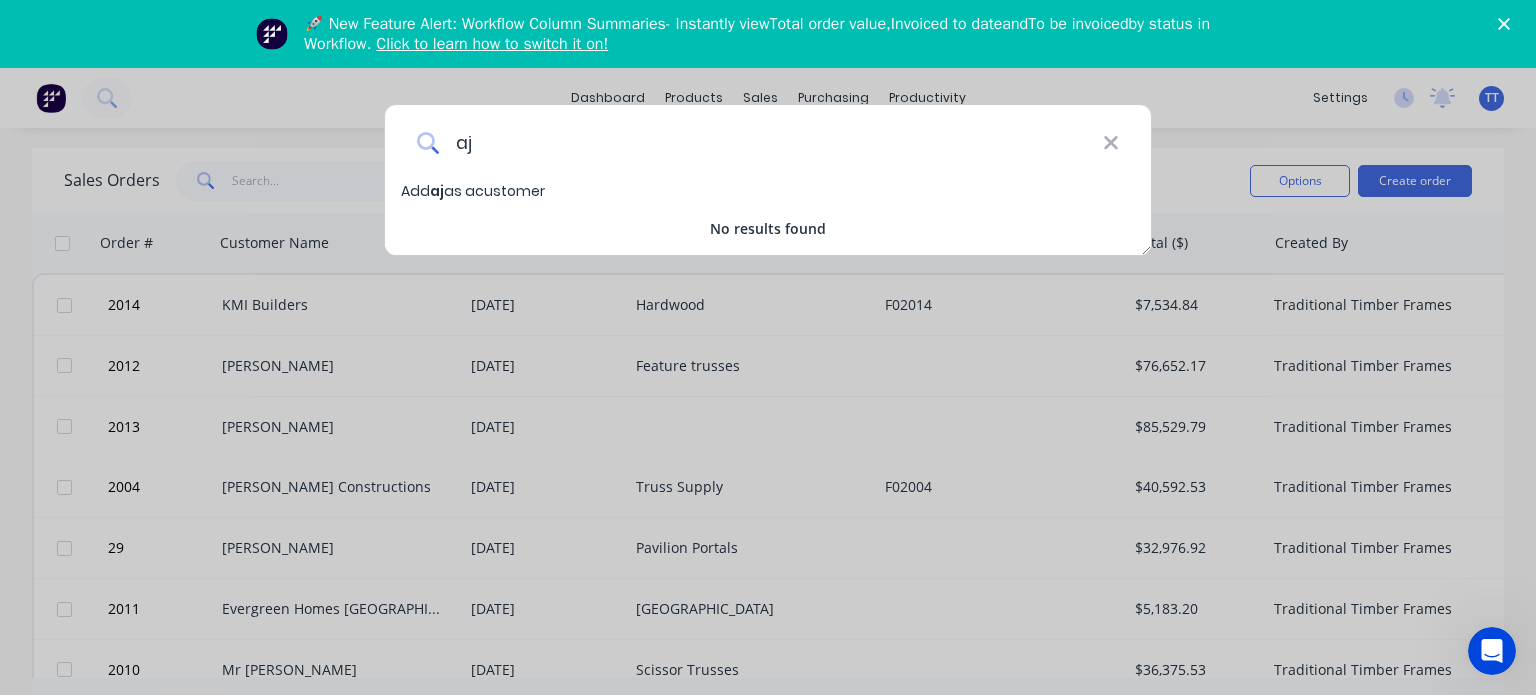 type on "a" 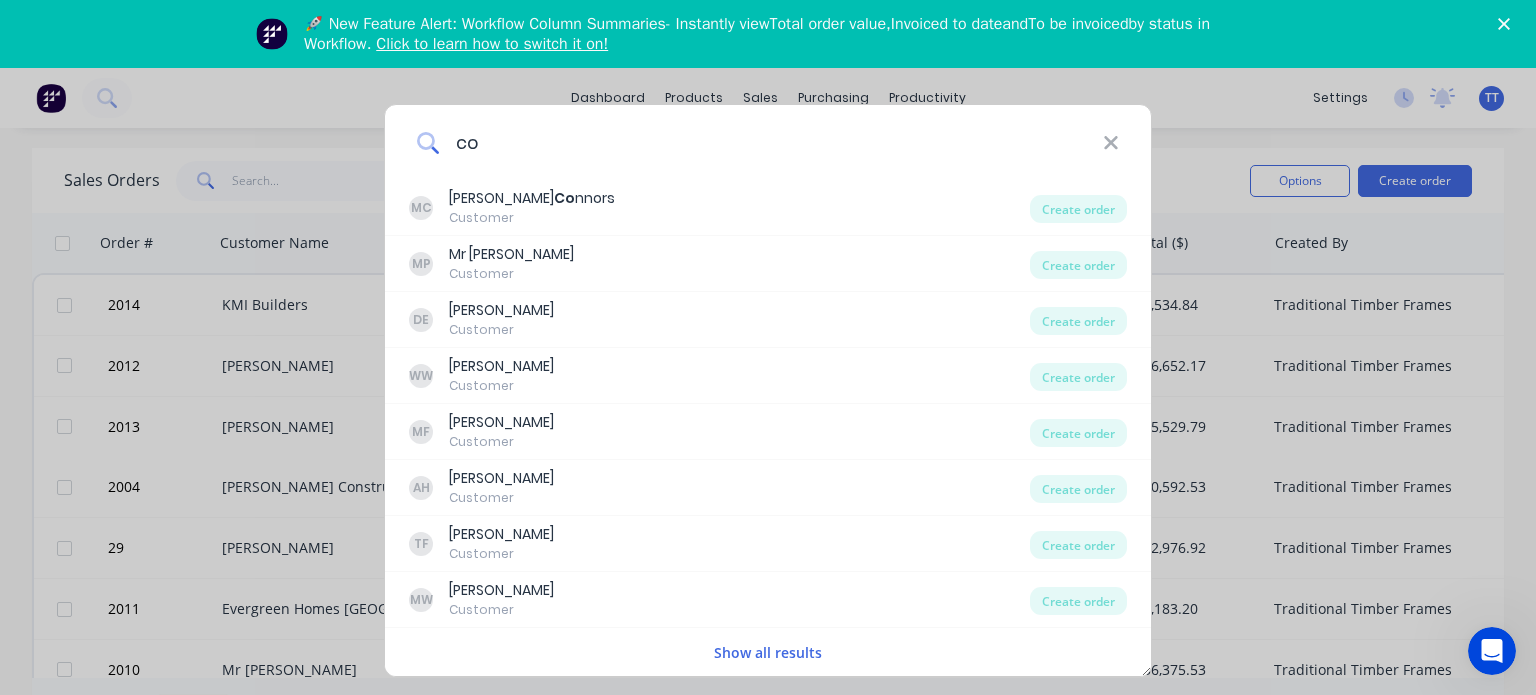 type on "c" 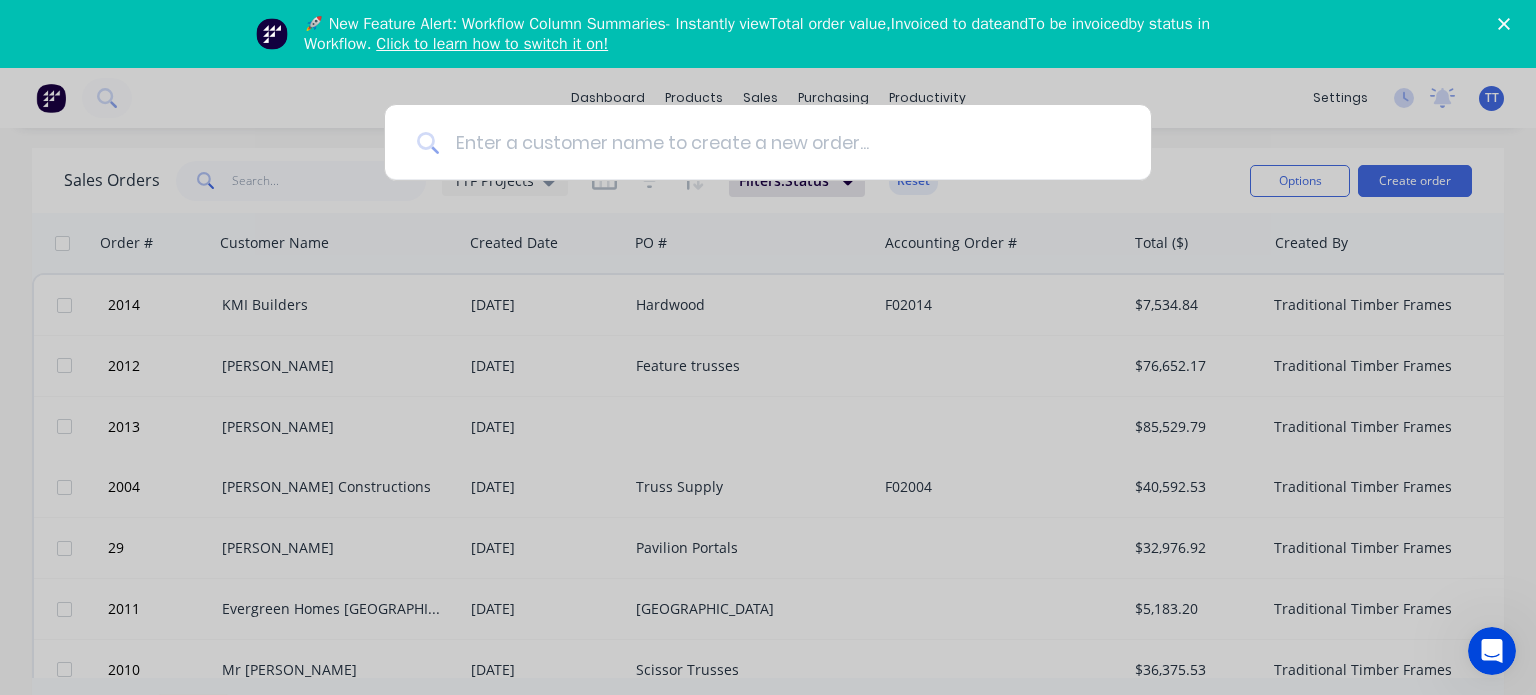 type on "m" 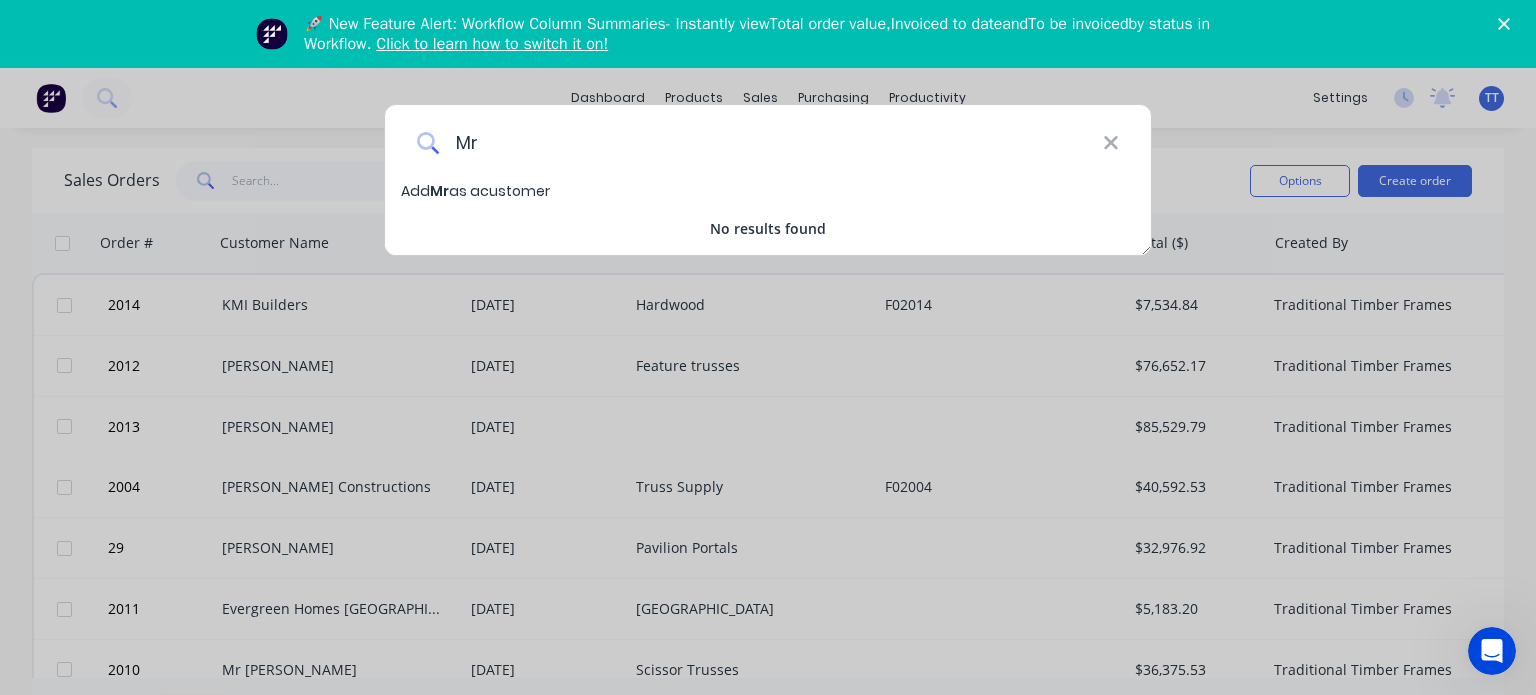 type on "M" 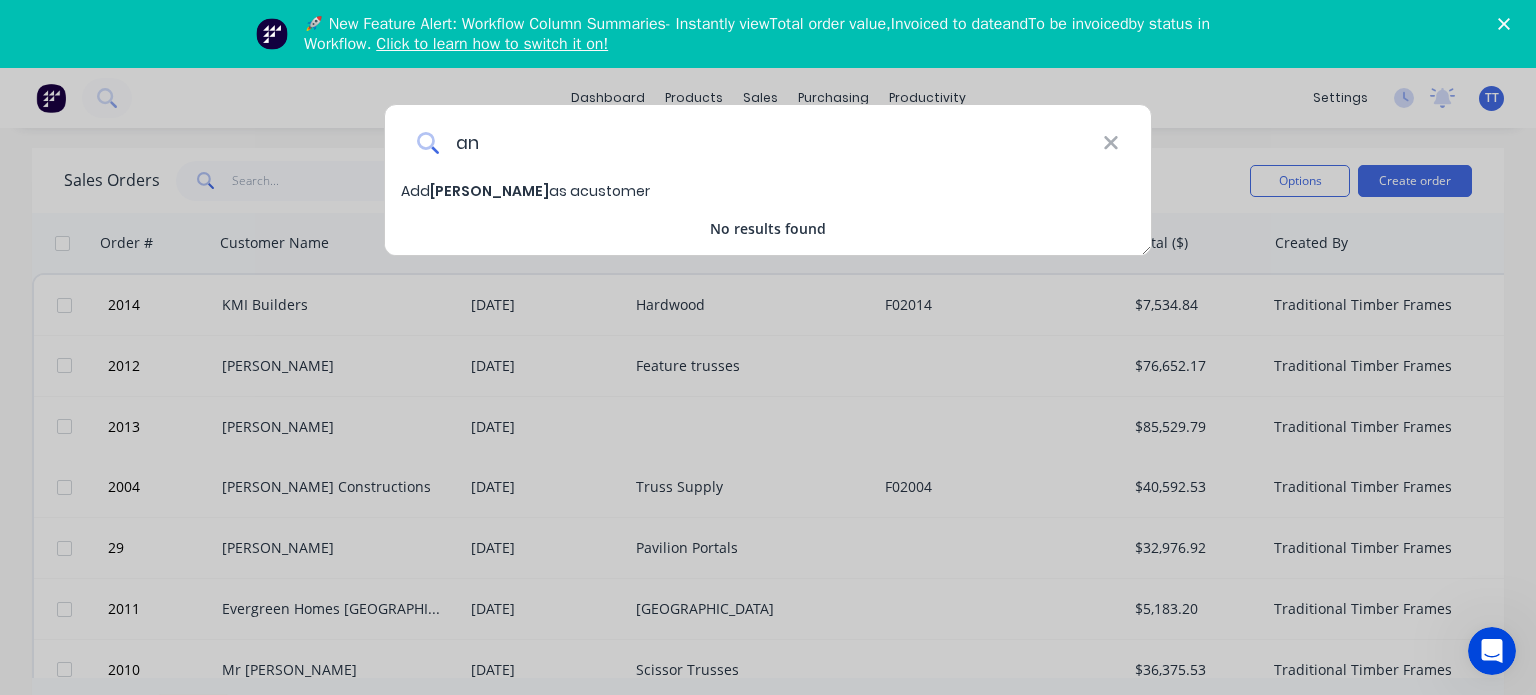 type on "a" 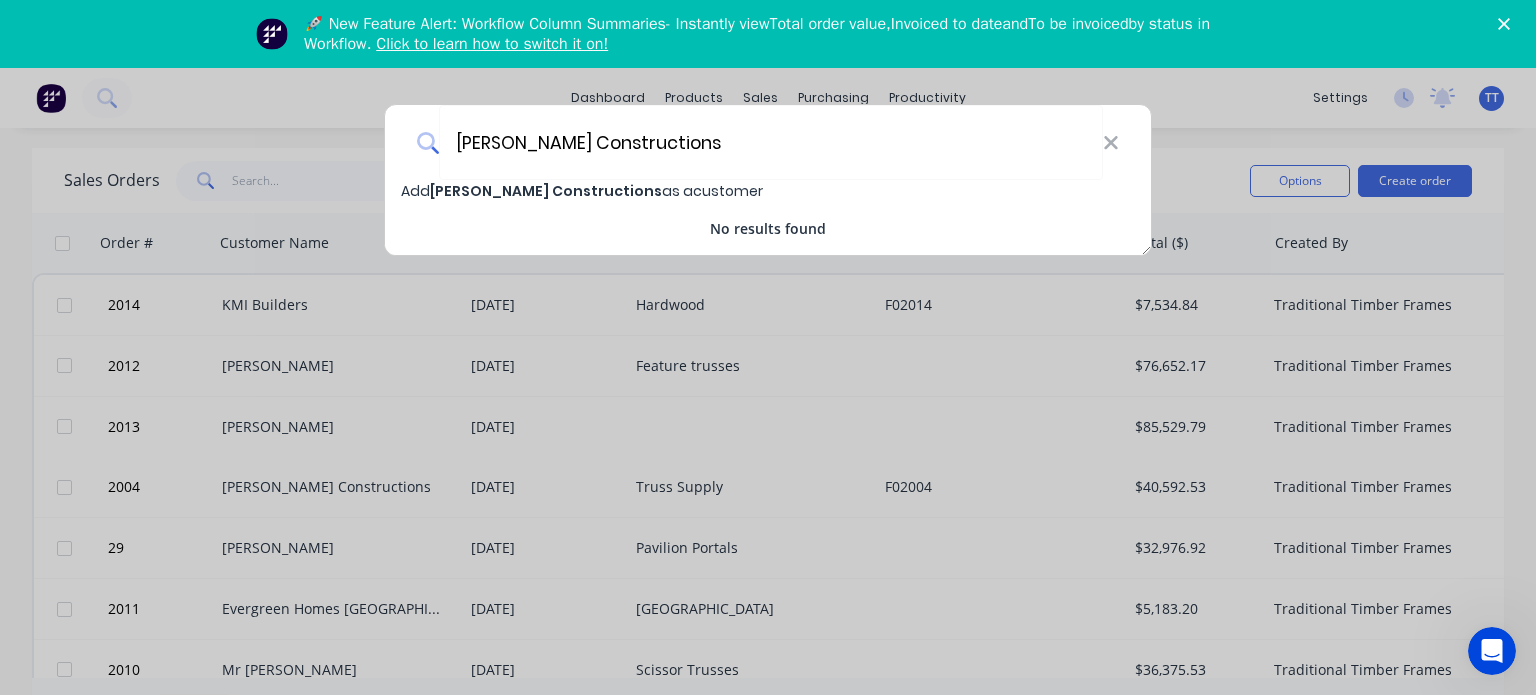 type on "[PERSON_NAME] Constructions" 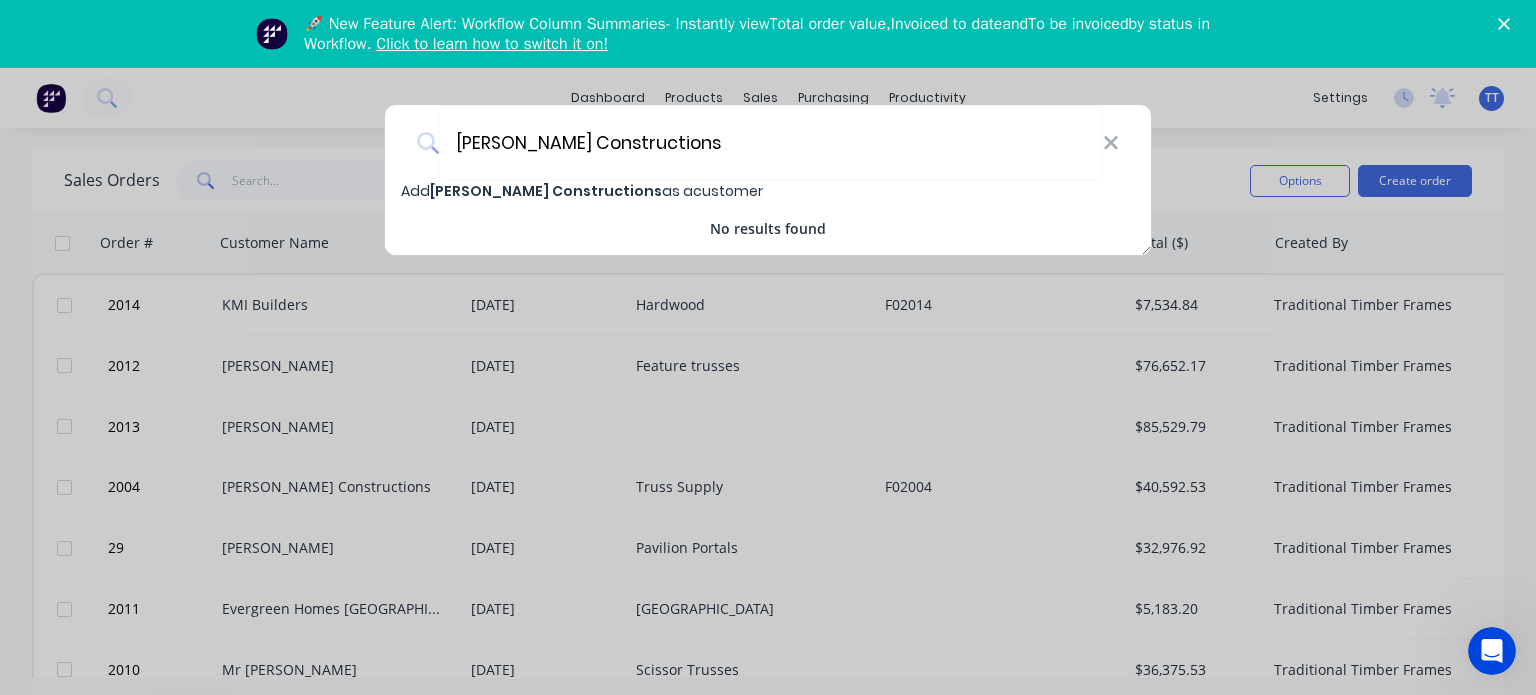 click on "[PERSON_NAME] Constructions" at bounding box center [546, 191] 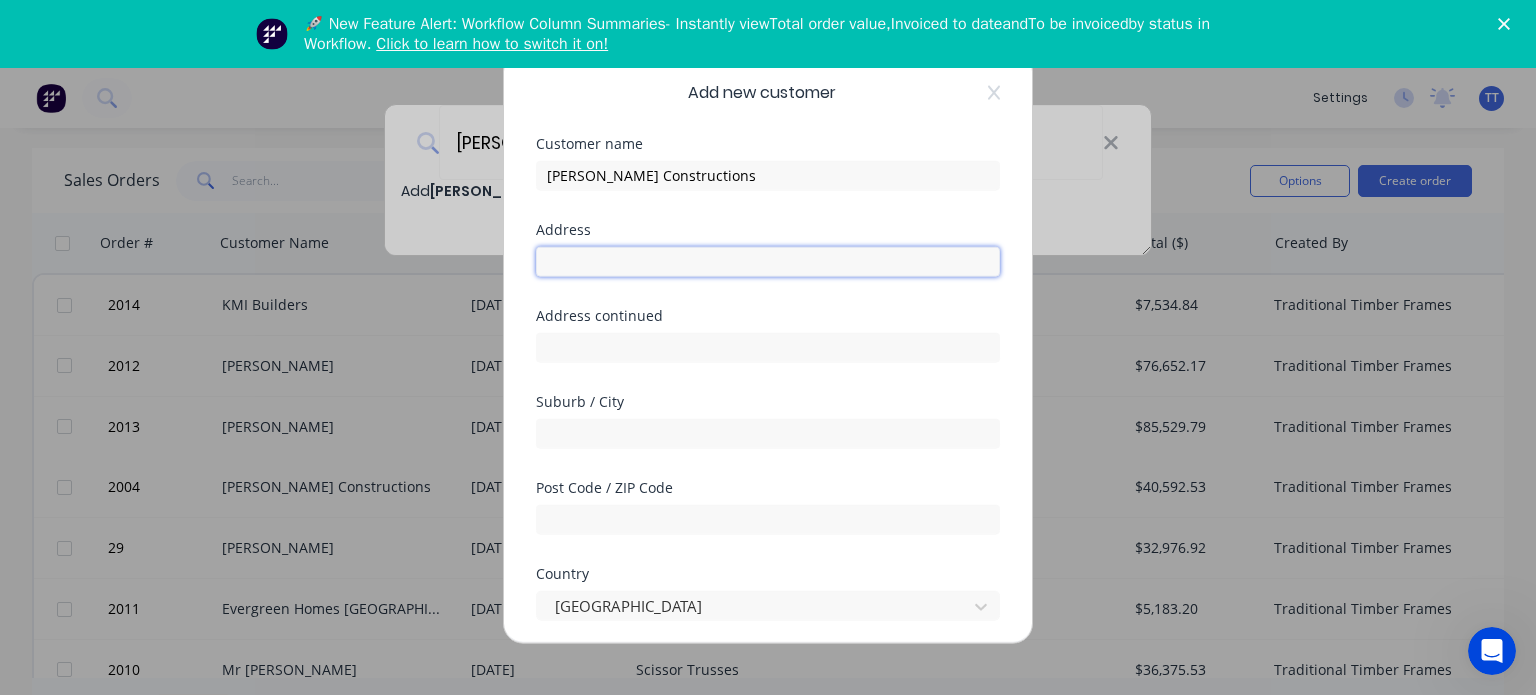 click at bounding box center [768, 261] 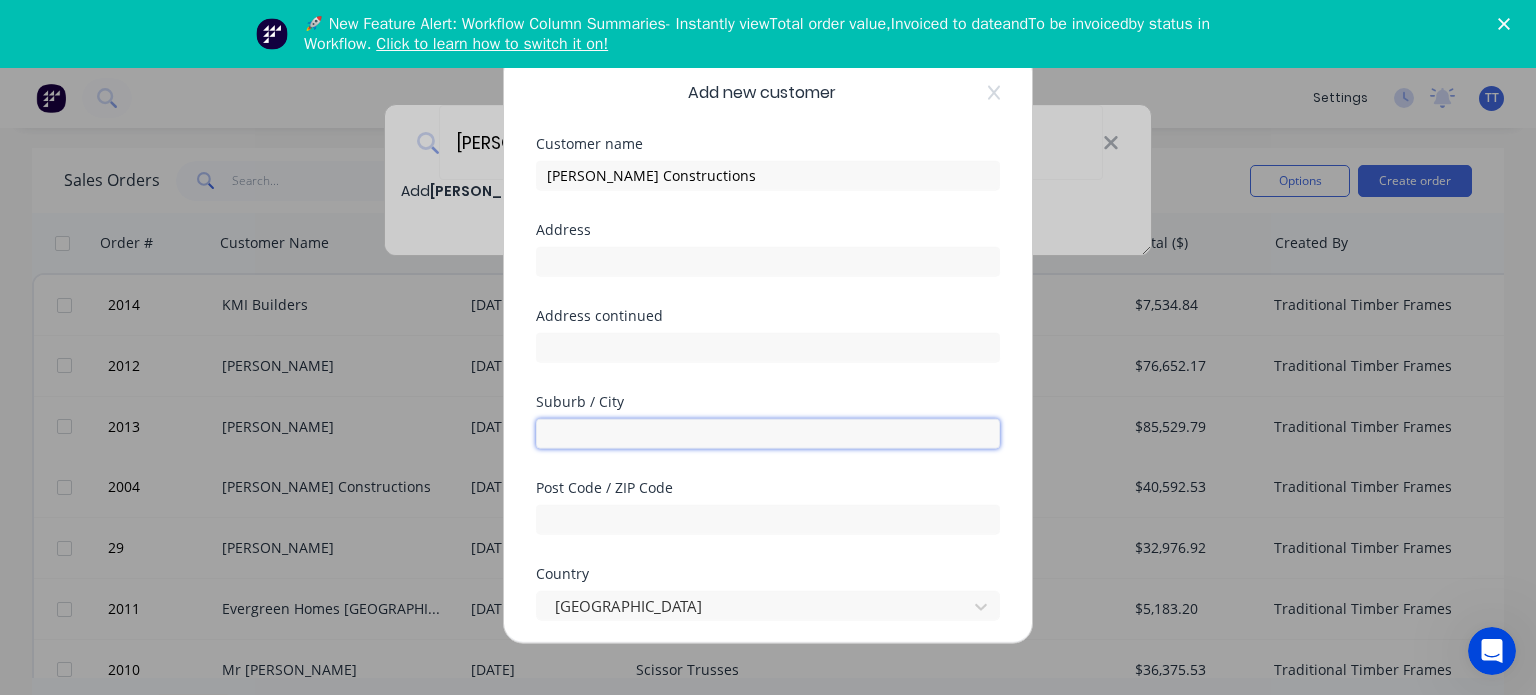 click at bounding box center (768, 433) 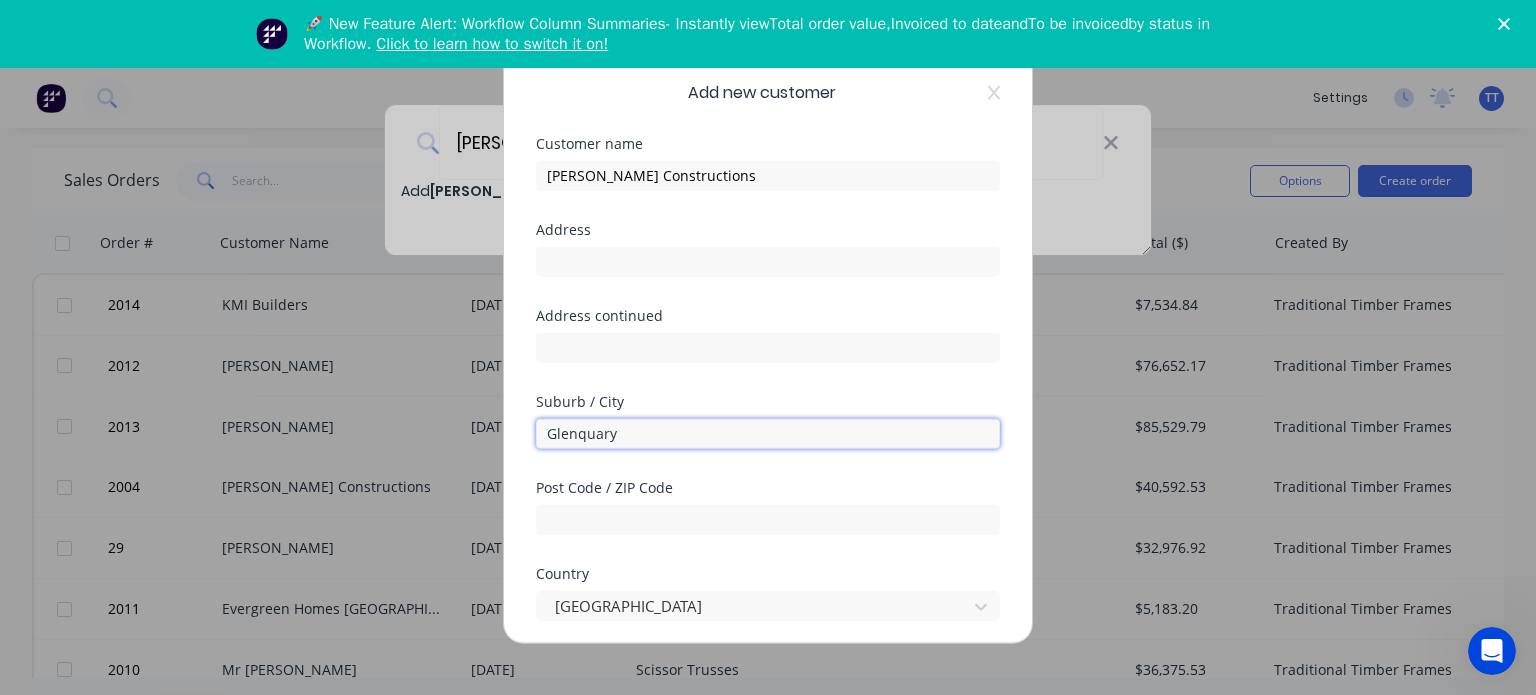 type on "Glenquary" 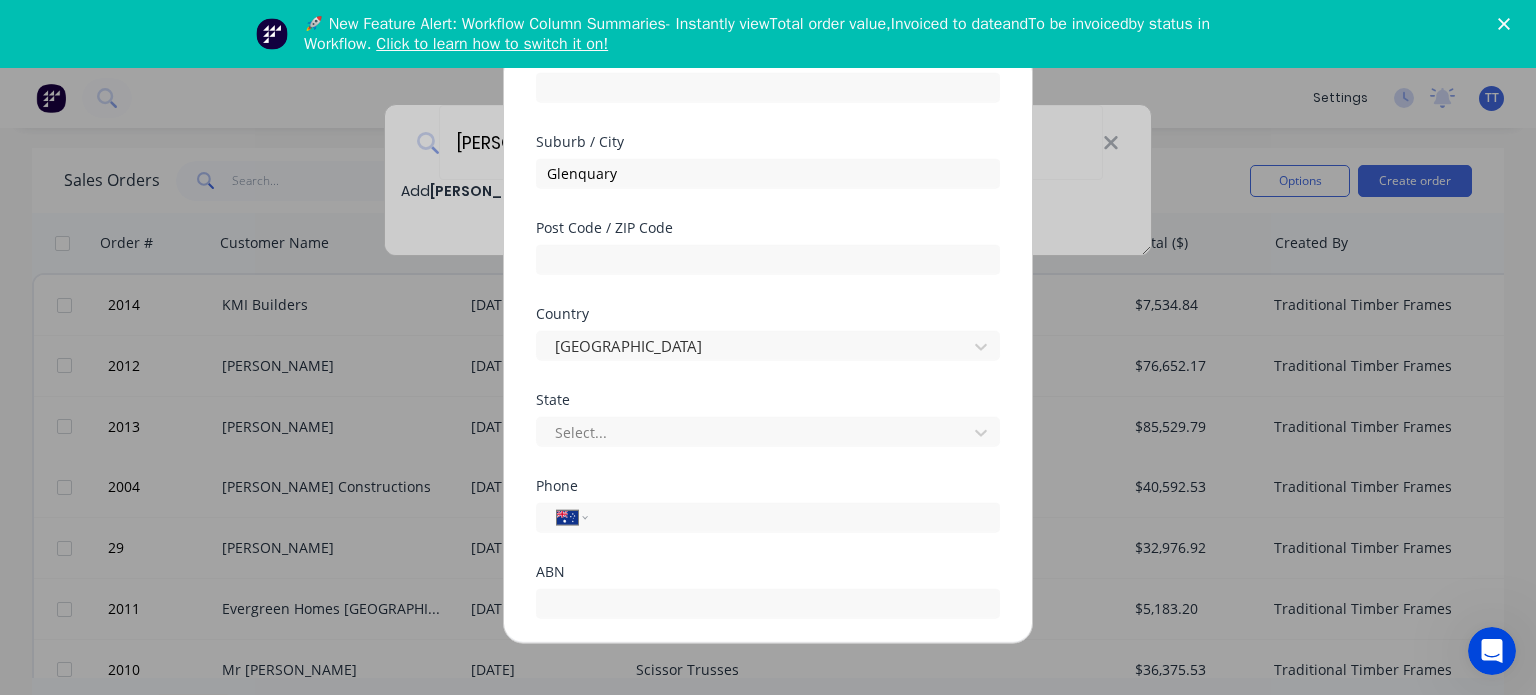 scroll, scrollTop: 280, scrollLeft: 0, axis: vertical 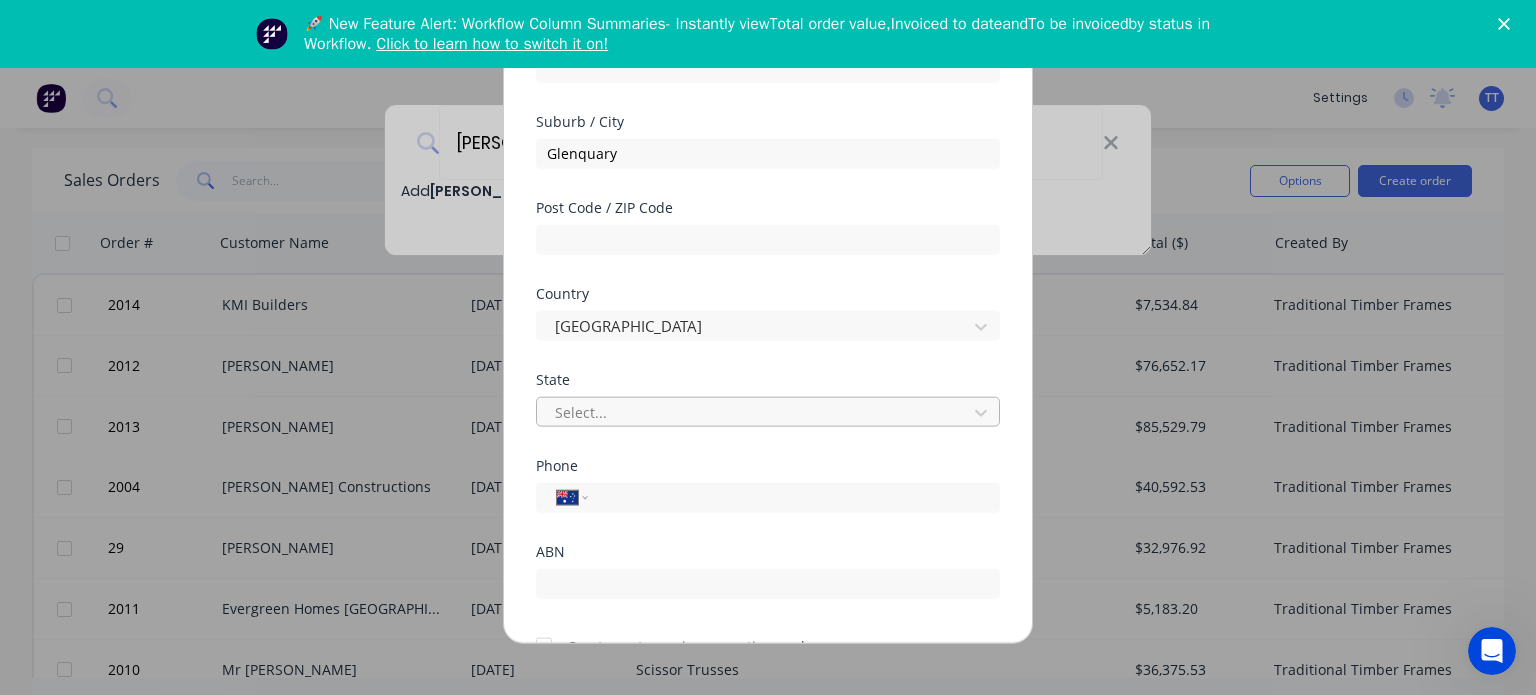 click at bounding box center [755, 412] 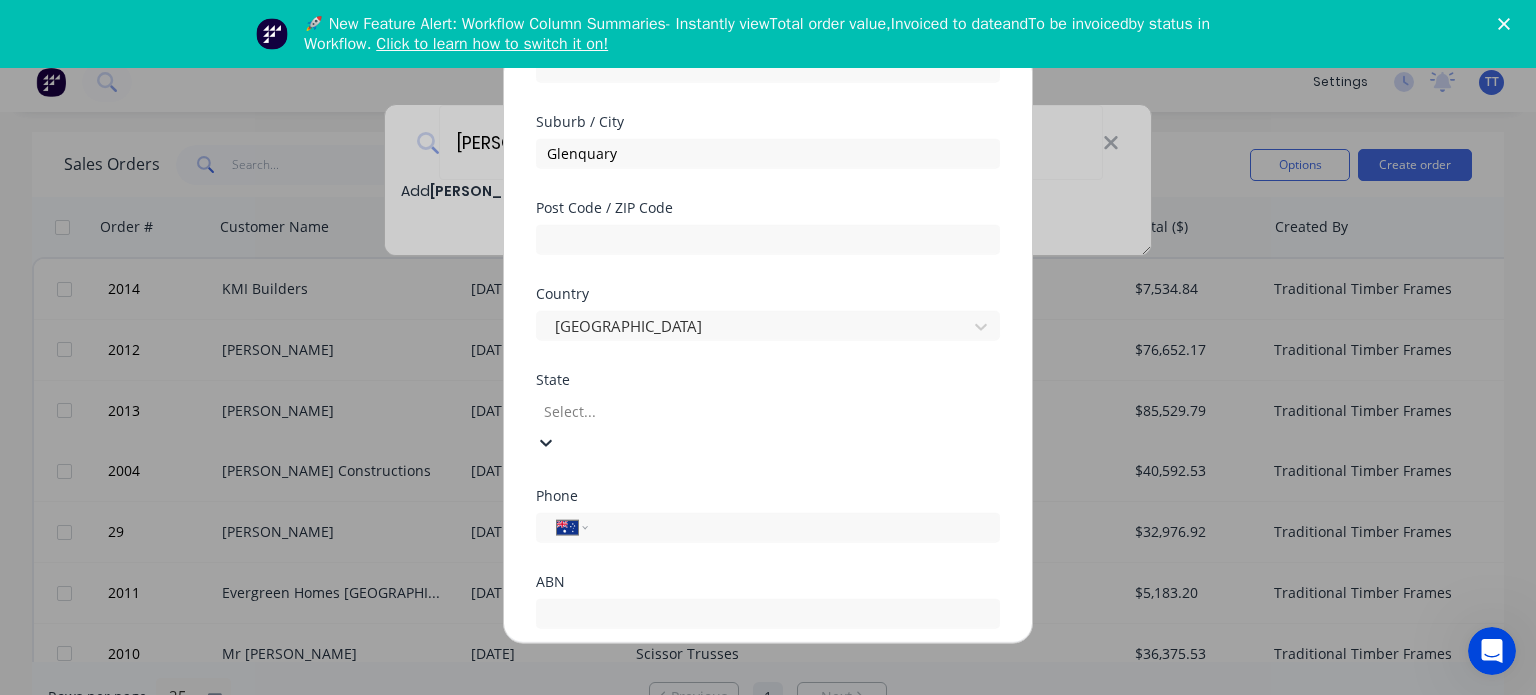 scroll, scrollTop: 16, scrollLeft: 0, axis: vertical 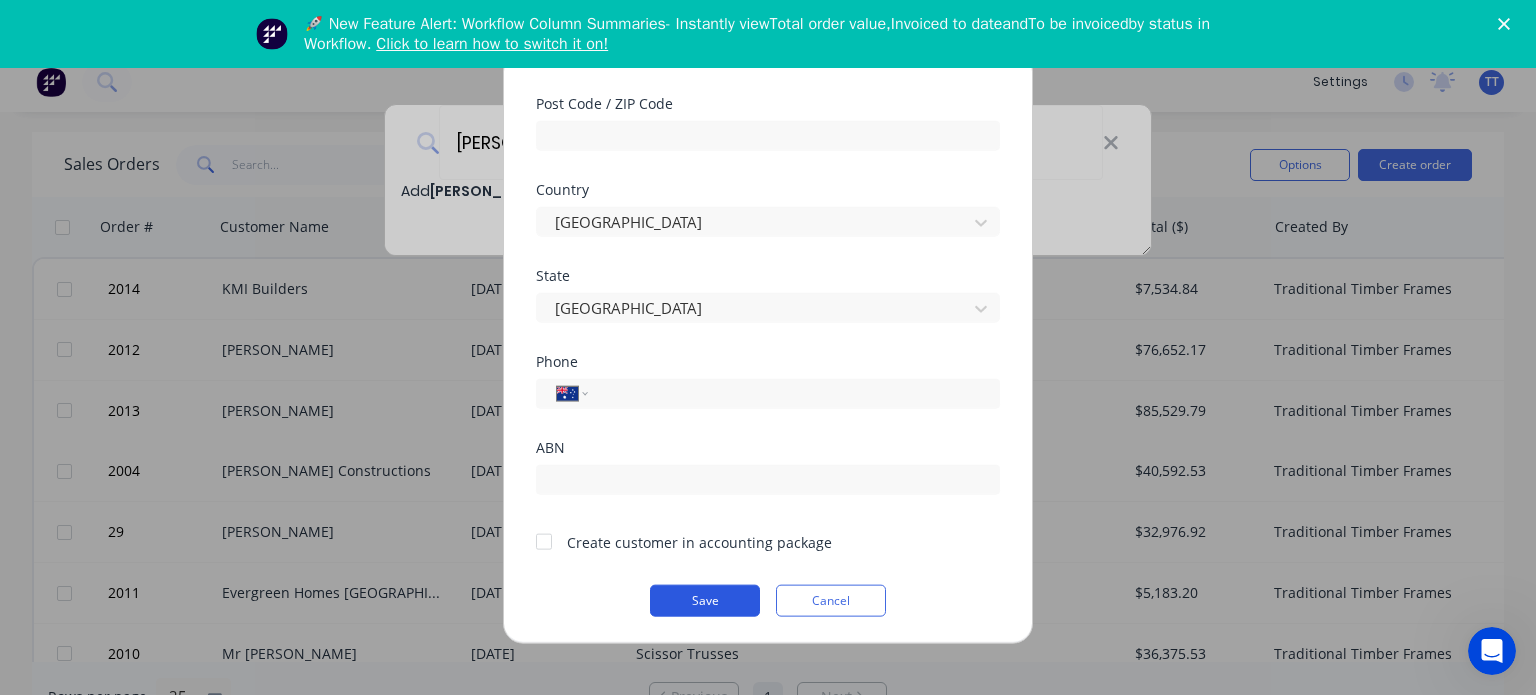 click on "Save" at bounding box center [705, 600] 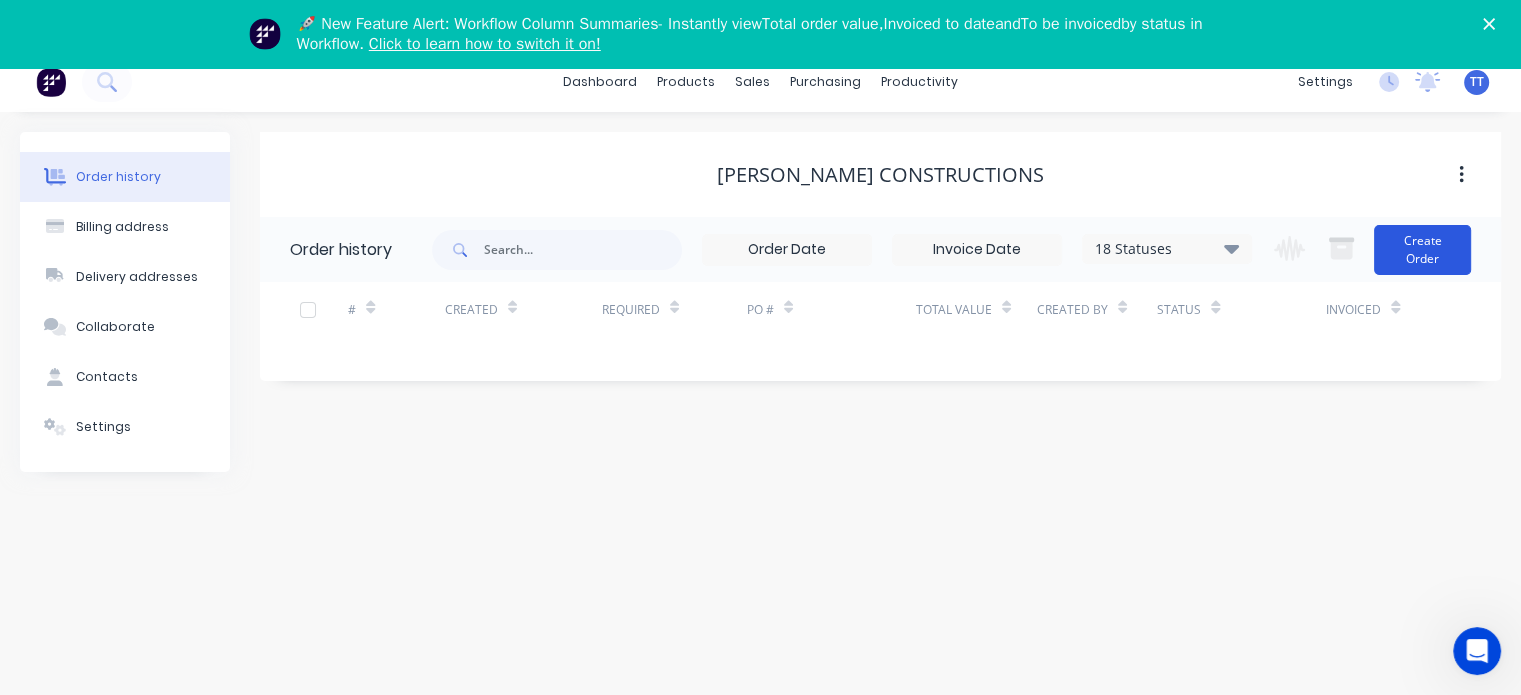click on "Create Order" at bounding box center [1422, 250] 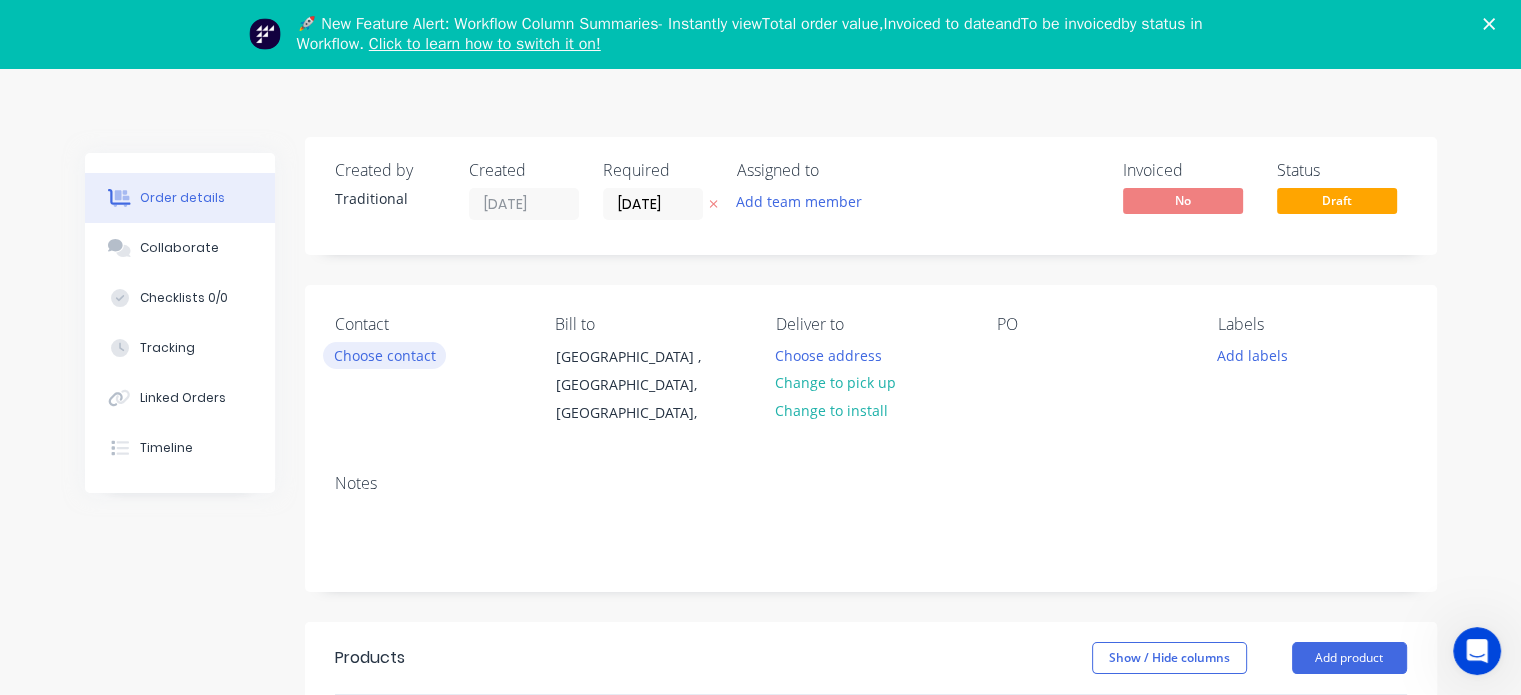 click on "Choose contact" at bounding box center (384, 355) 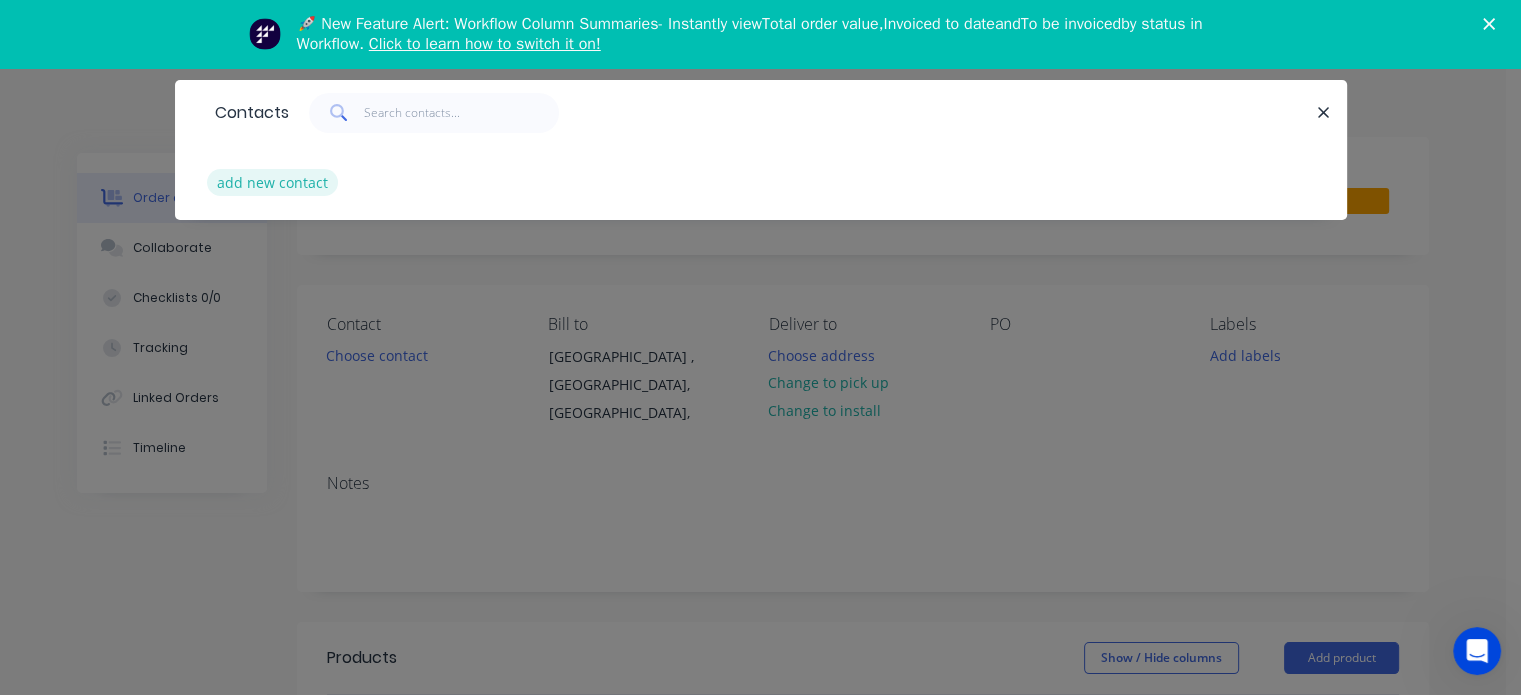 click on "add new contact" at bounding box center (273, 182) 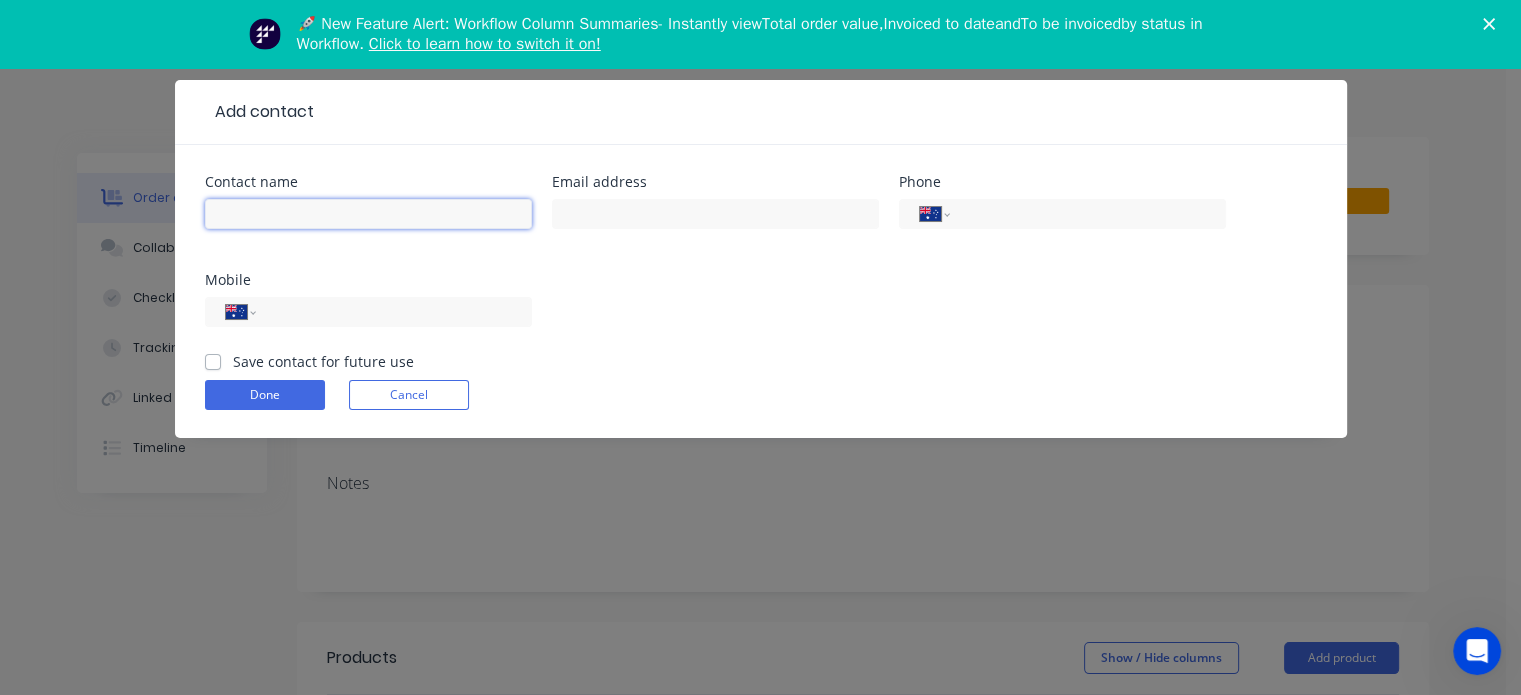 click at bounding box center (368, 214) 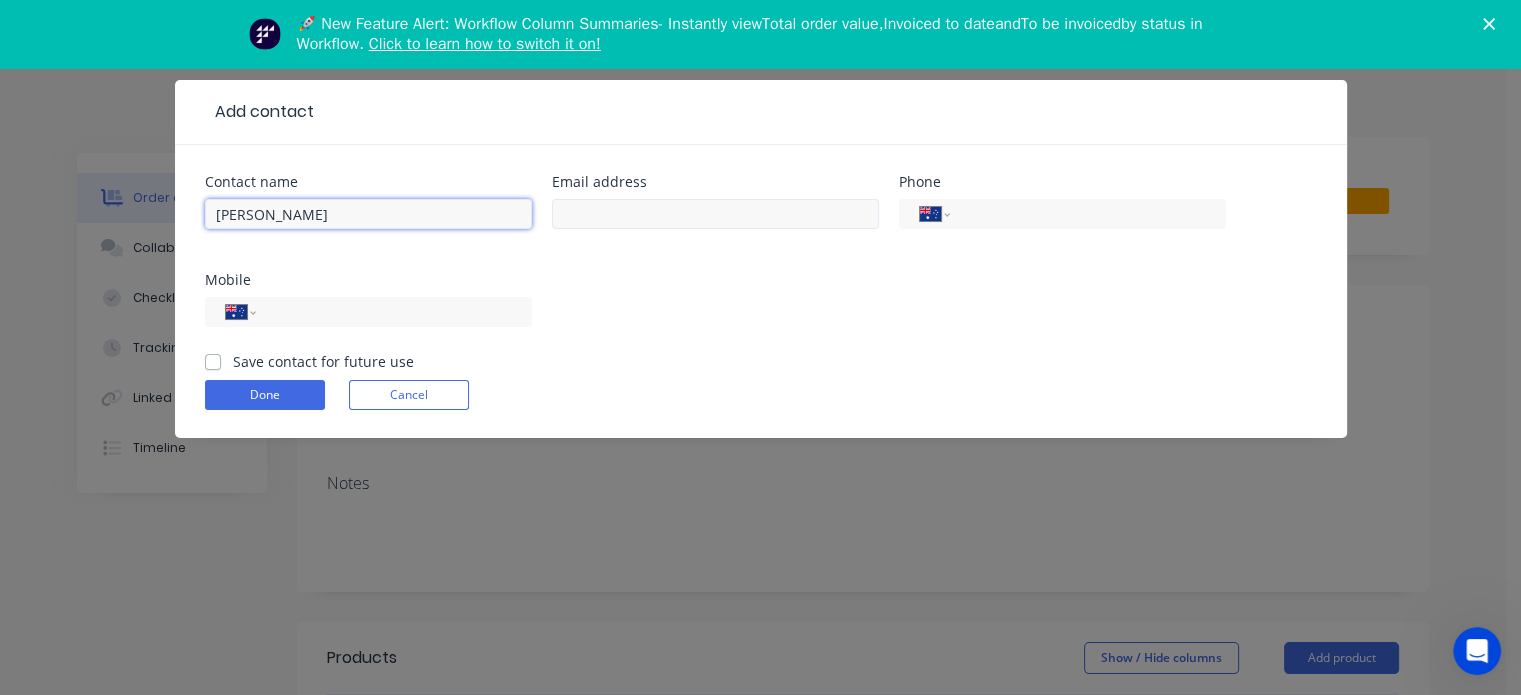 type on "[PERSON_NAME]" 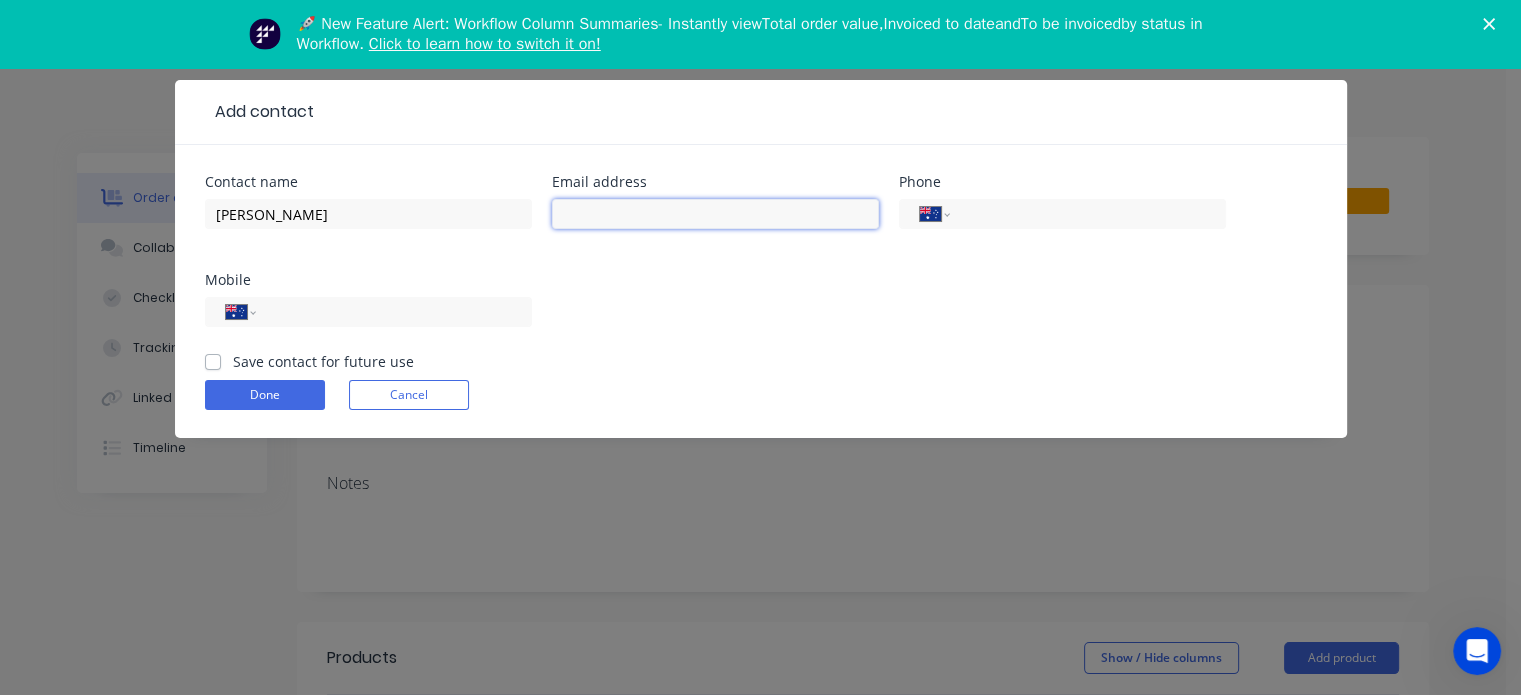 click at bounding box center [715, 214] 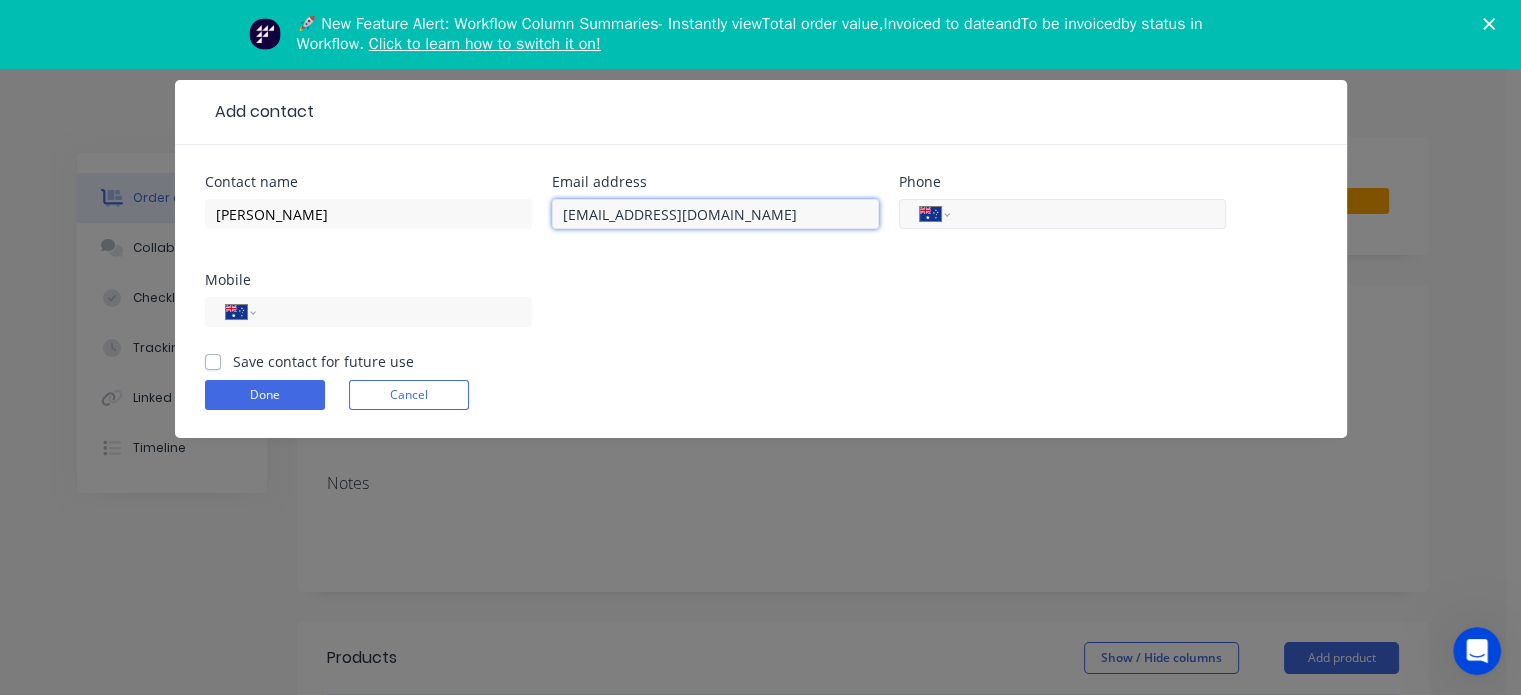 type on "[EMAIL_ADDRESS][DOMAIN_NAME]" 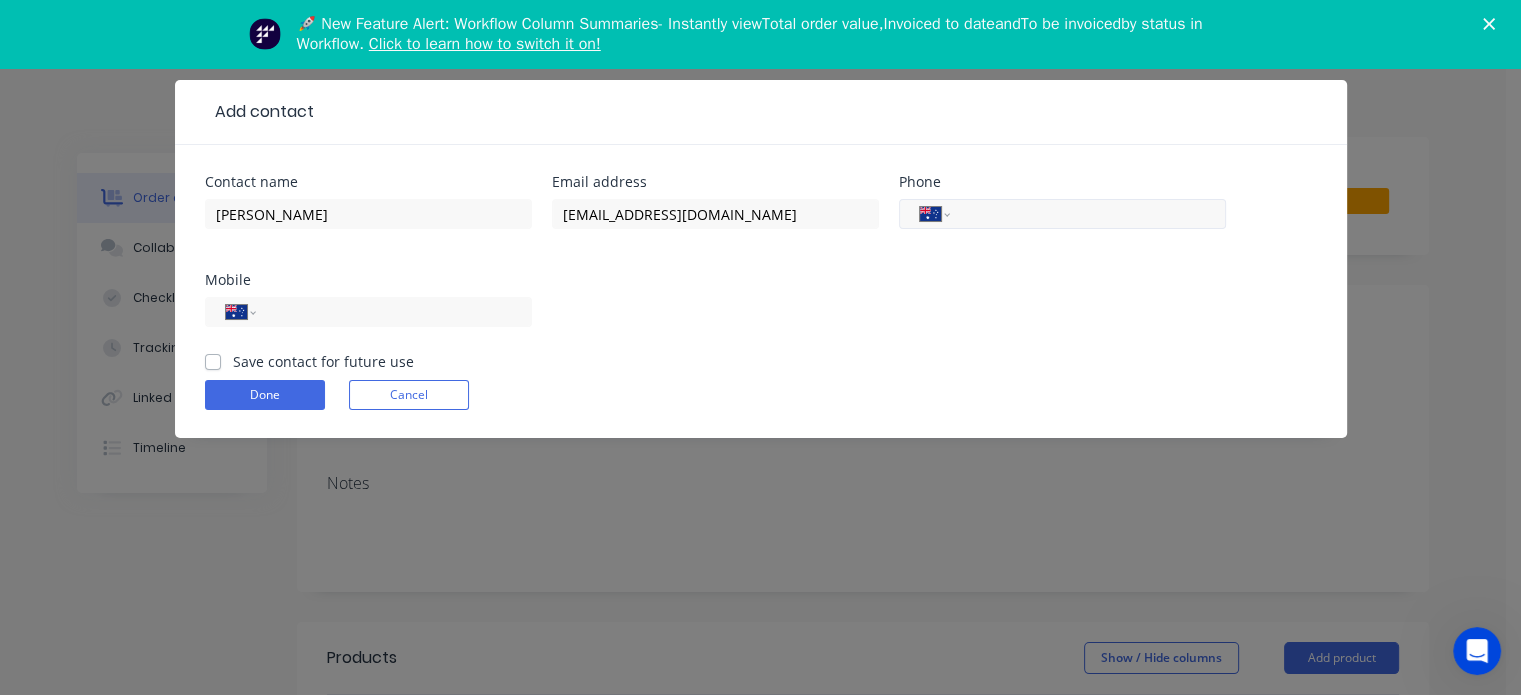 click at bounding box center [1084, 214] 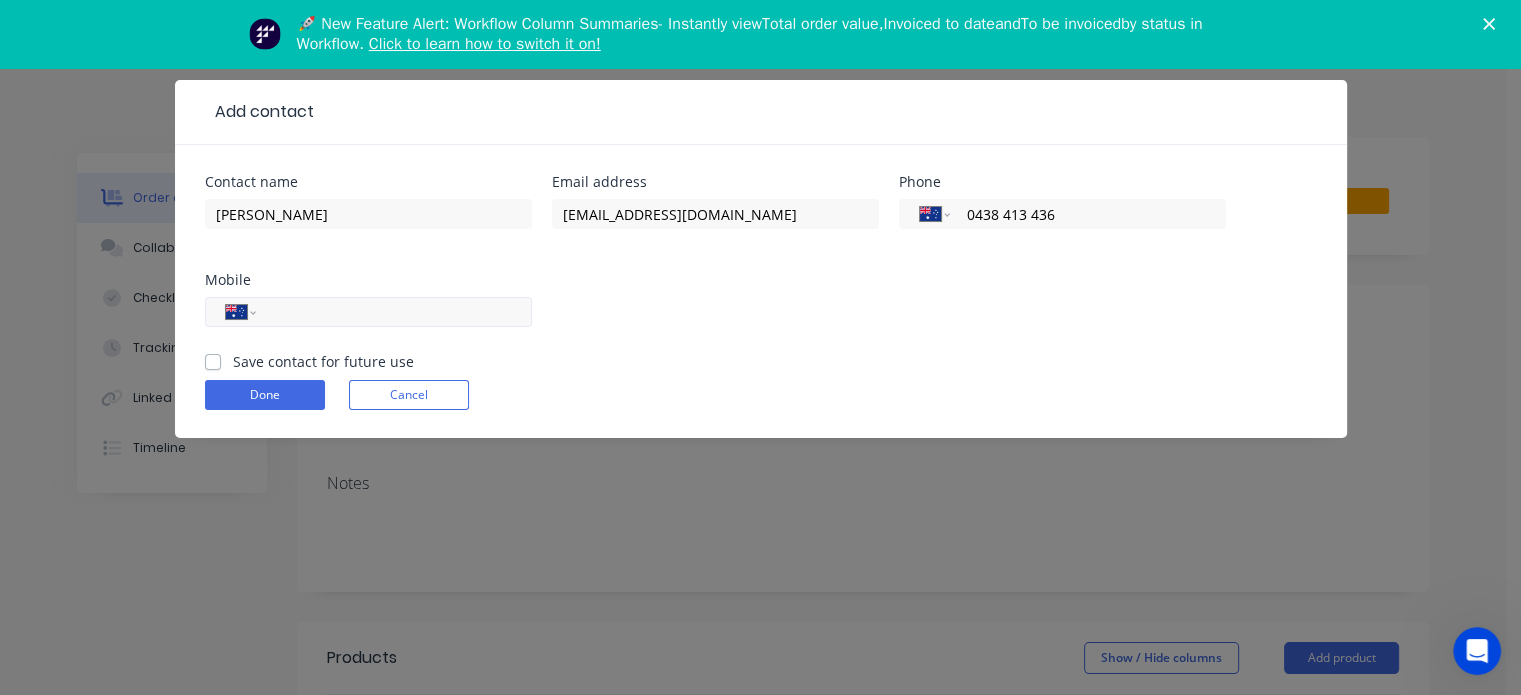 type on "0438 413 436" 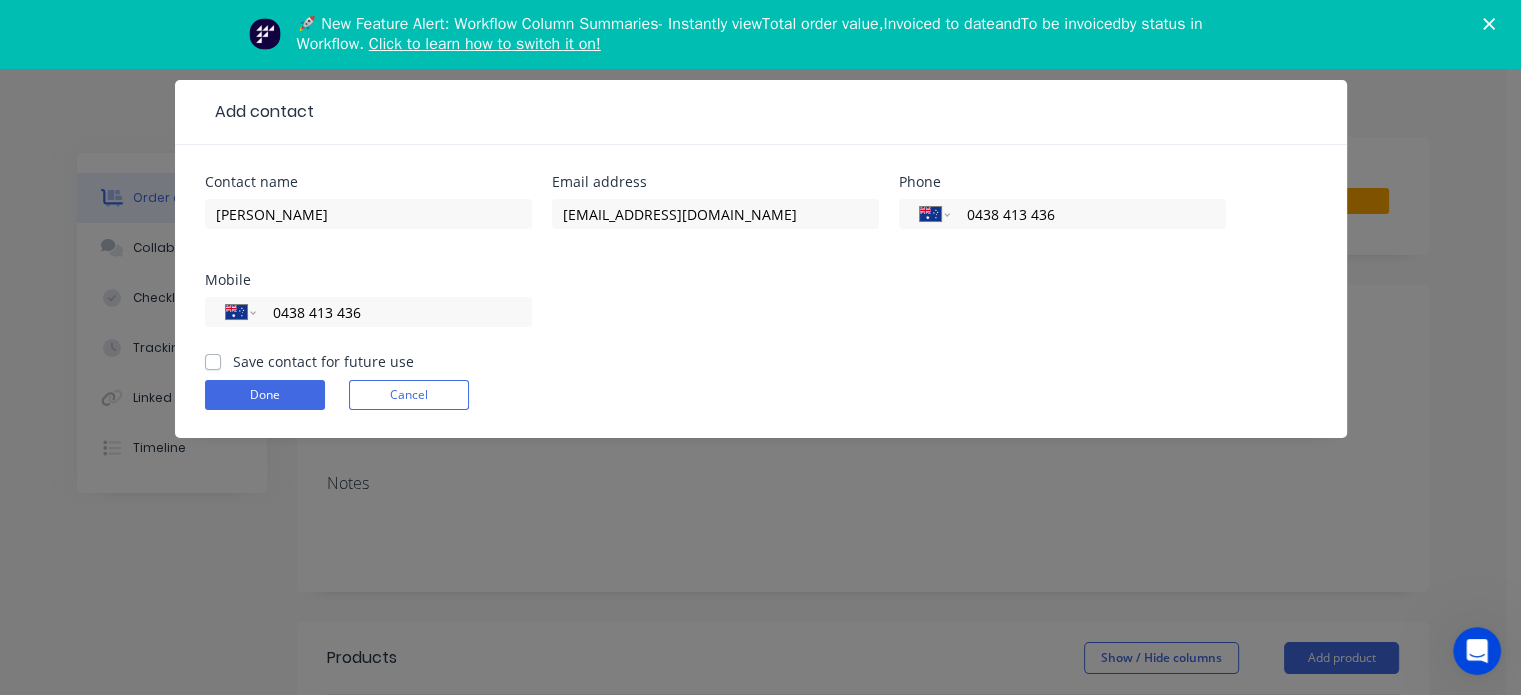 type on "0438 413 436" 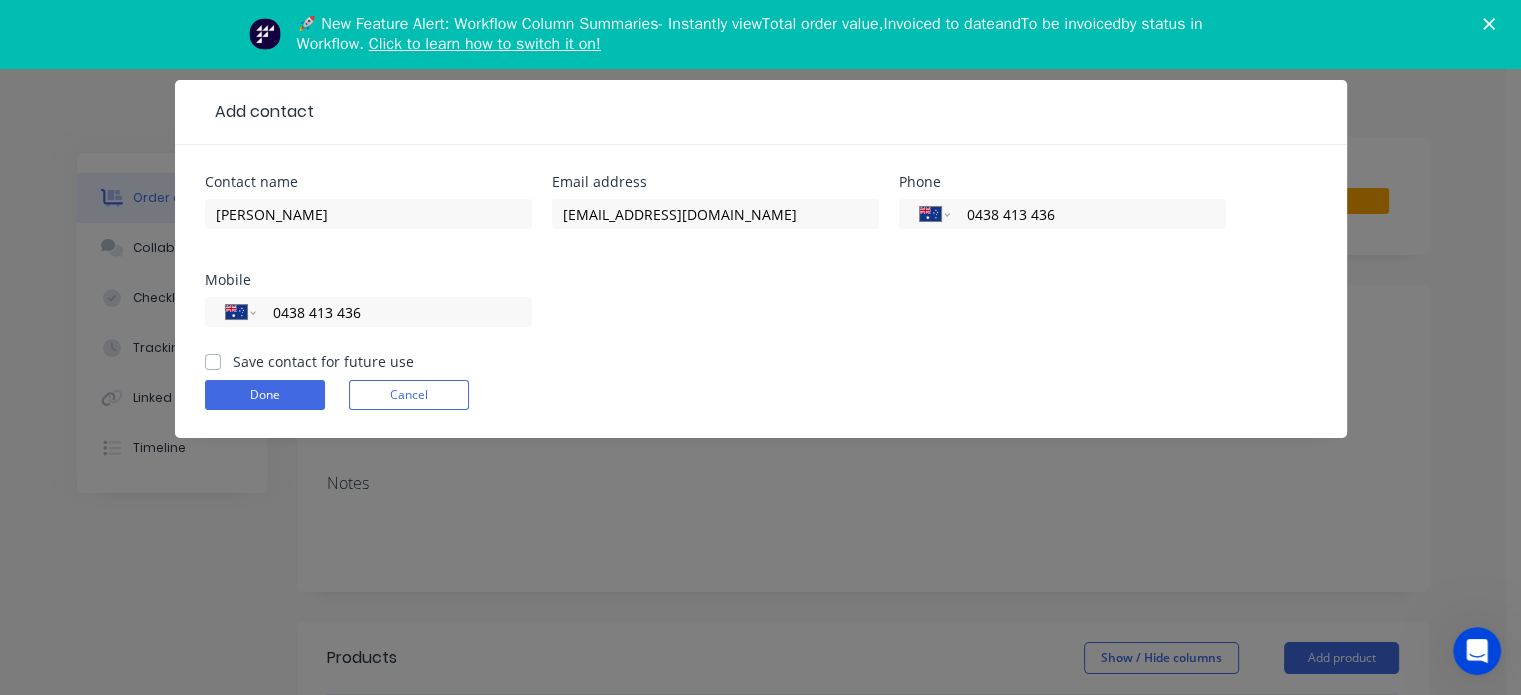 click on "Save contact for future use" at bounding box center (213, 360) 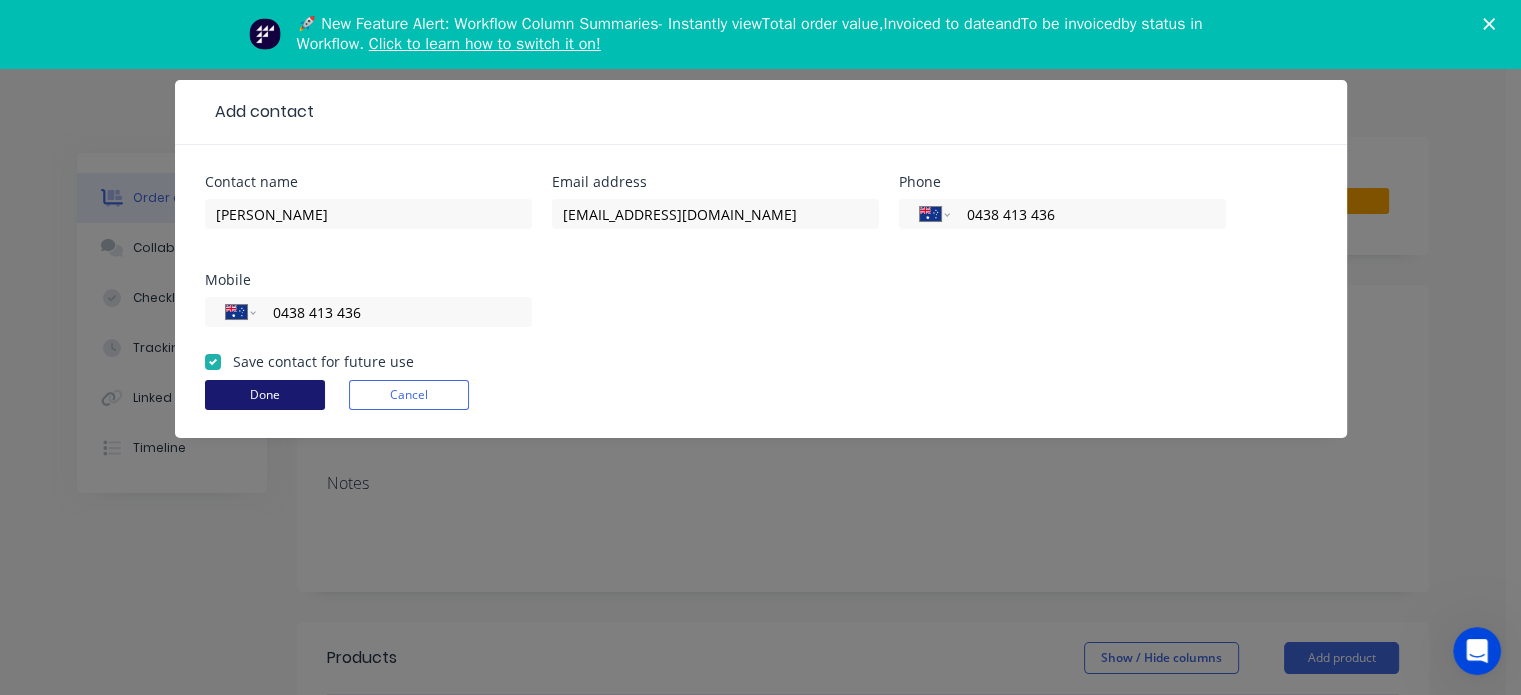 click on "Done" at bounding box center (265, 395) 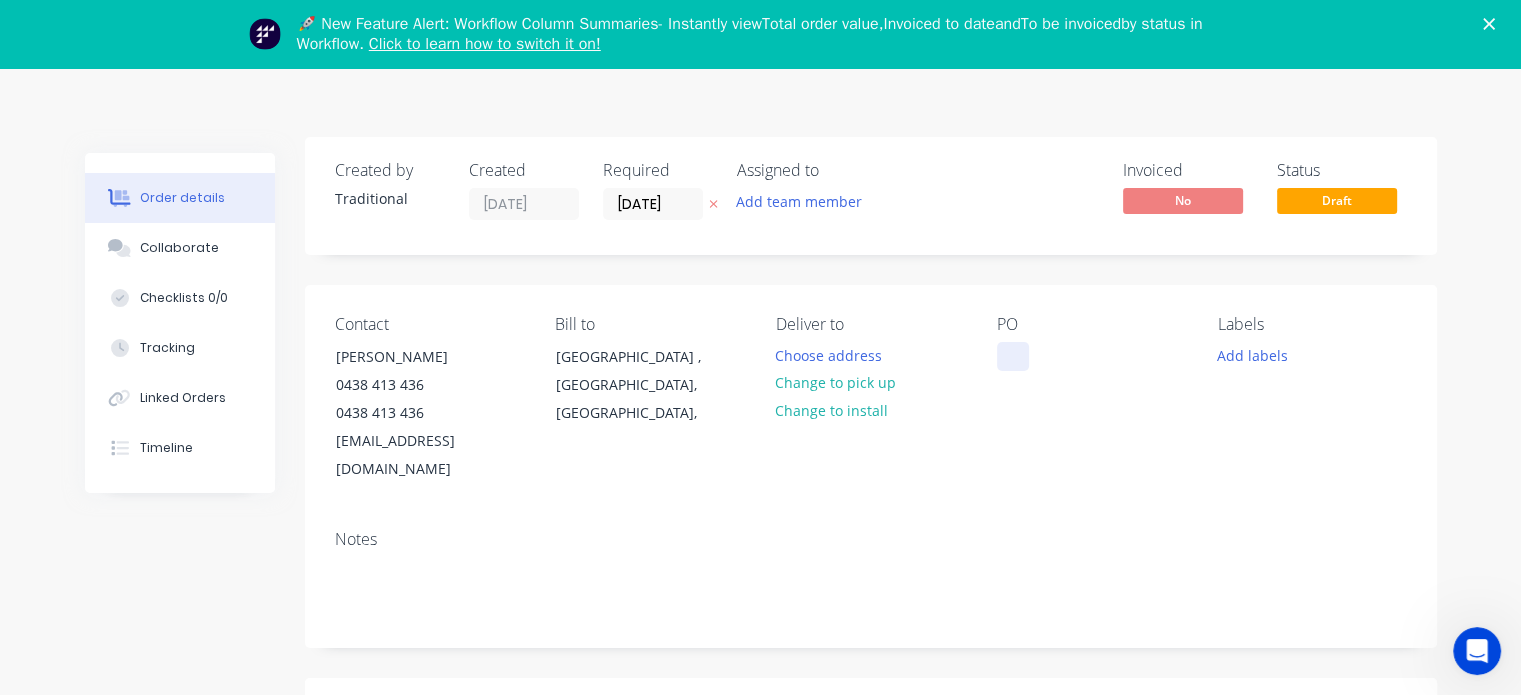 click at bounding box center [1013, 356] 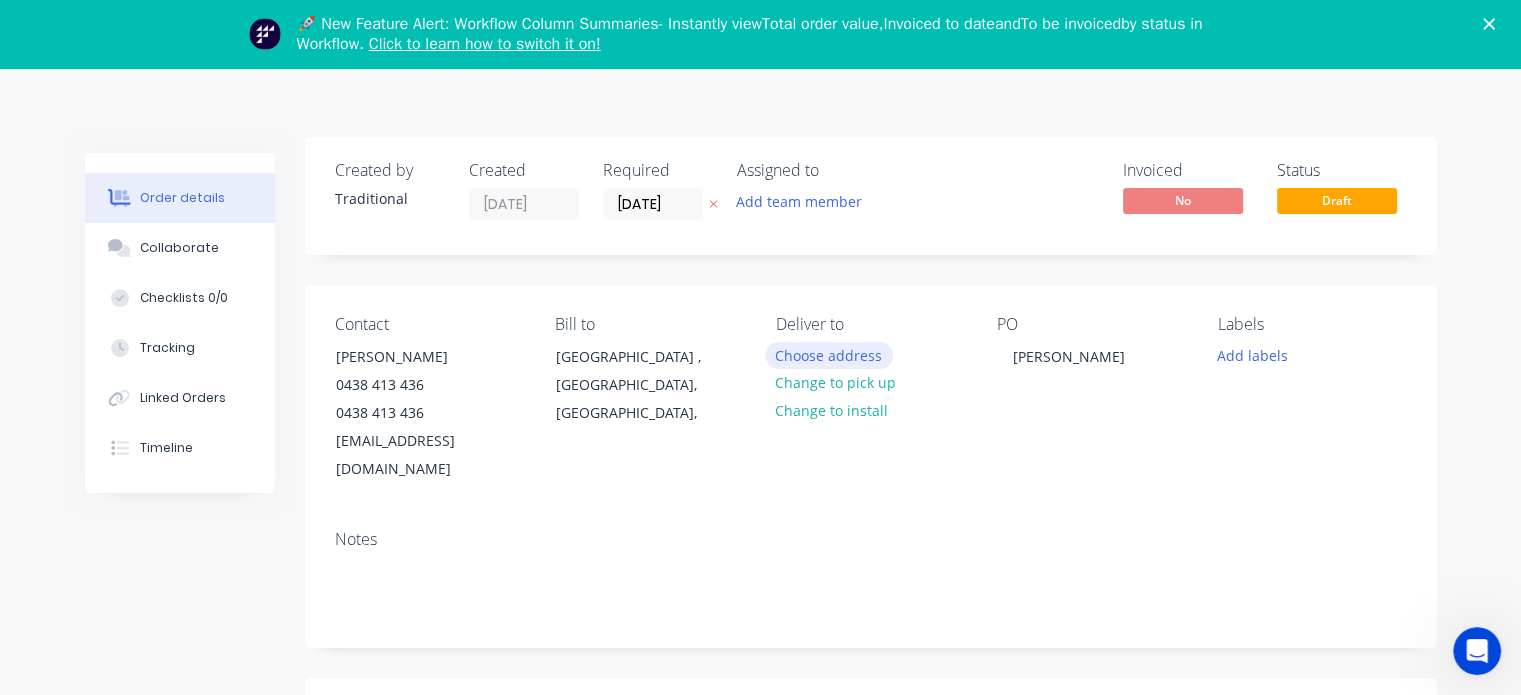 click on "Choose address" at bounding box center (829, 355) 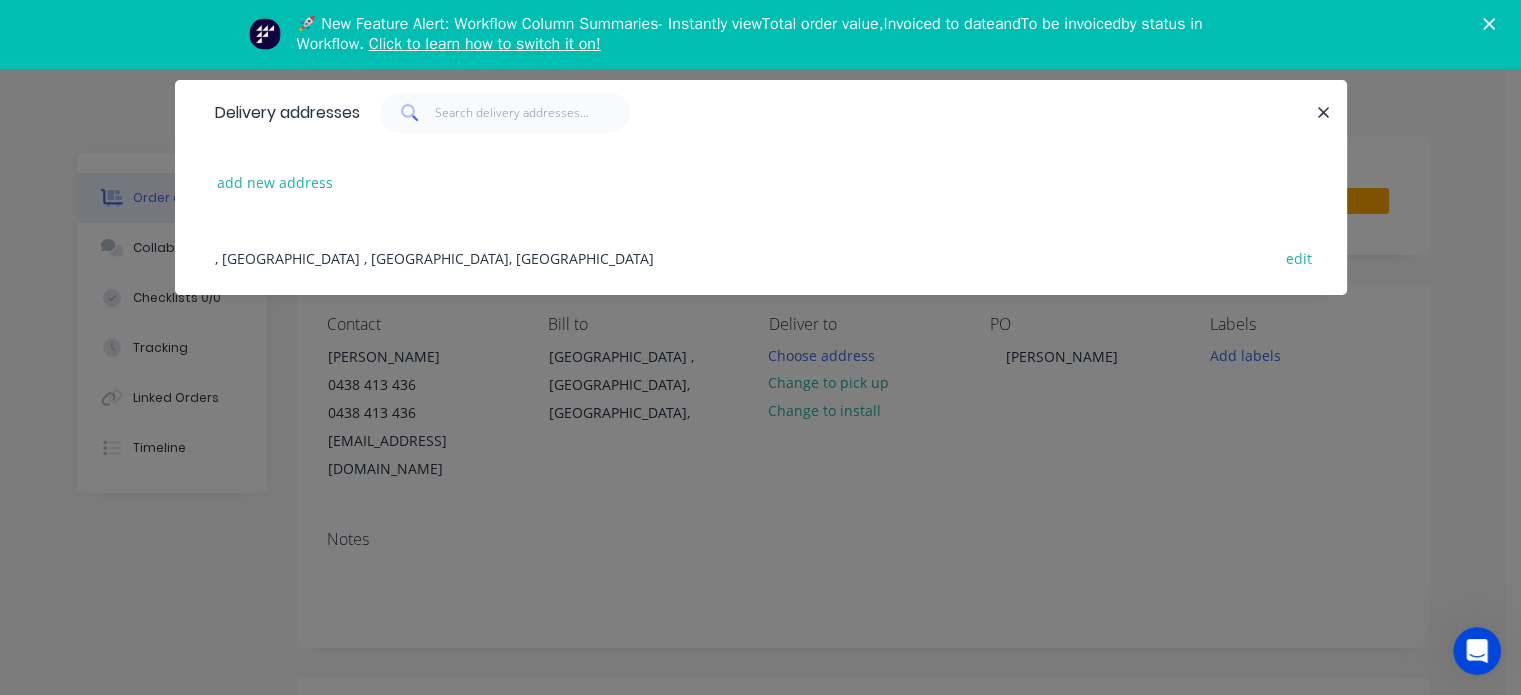 click on ", [GEOGRAPHIC_DATA] , [GEOGRAPHIC_DATA], [GEOGRAPHIC_DATA] edit" at bounding box center [761, 257] 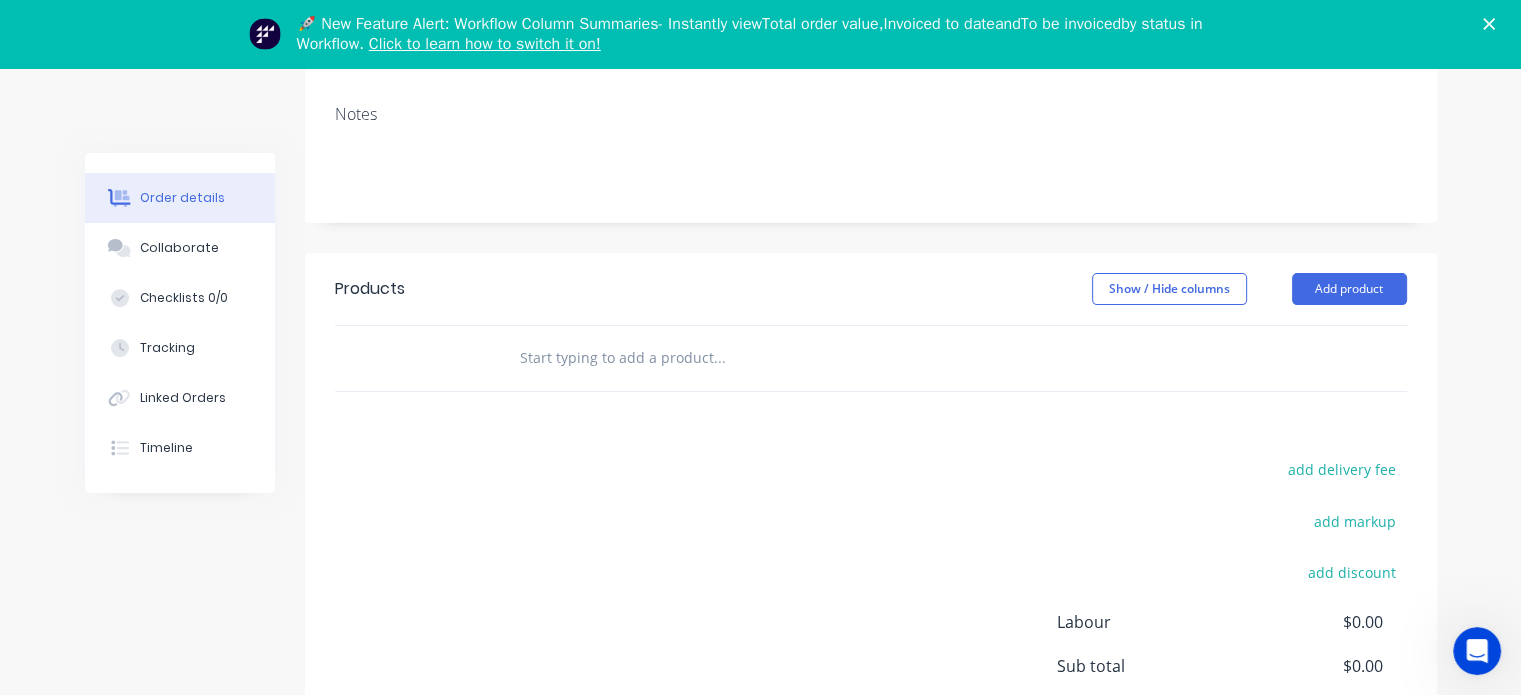 scroll, scrollTop: 443, scrollLeft: 0, axis: vertical 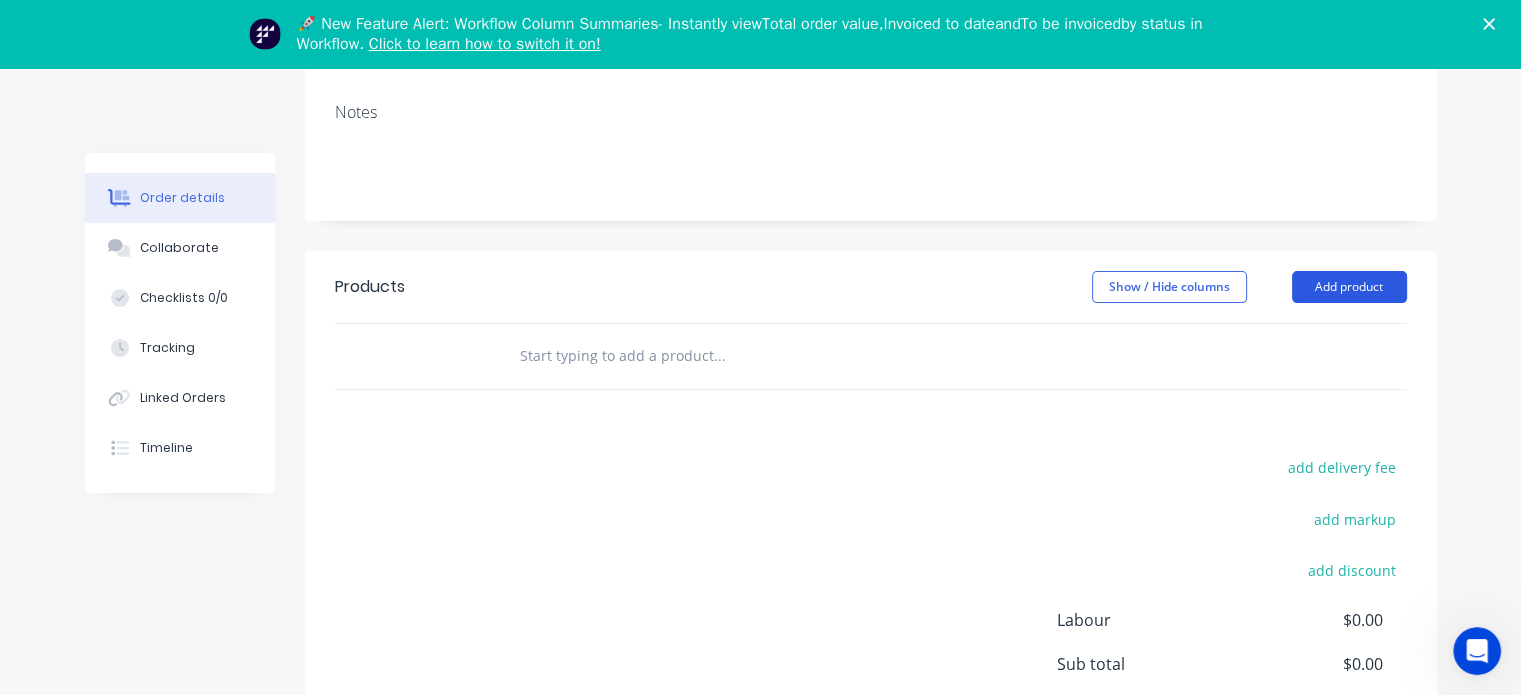 click on "Add product" at bounding box center [1349, 287] 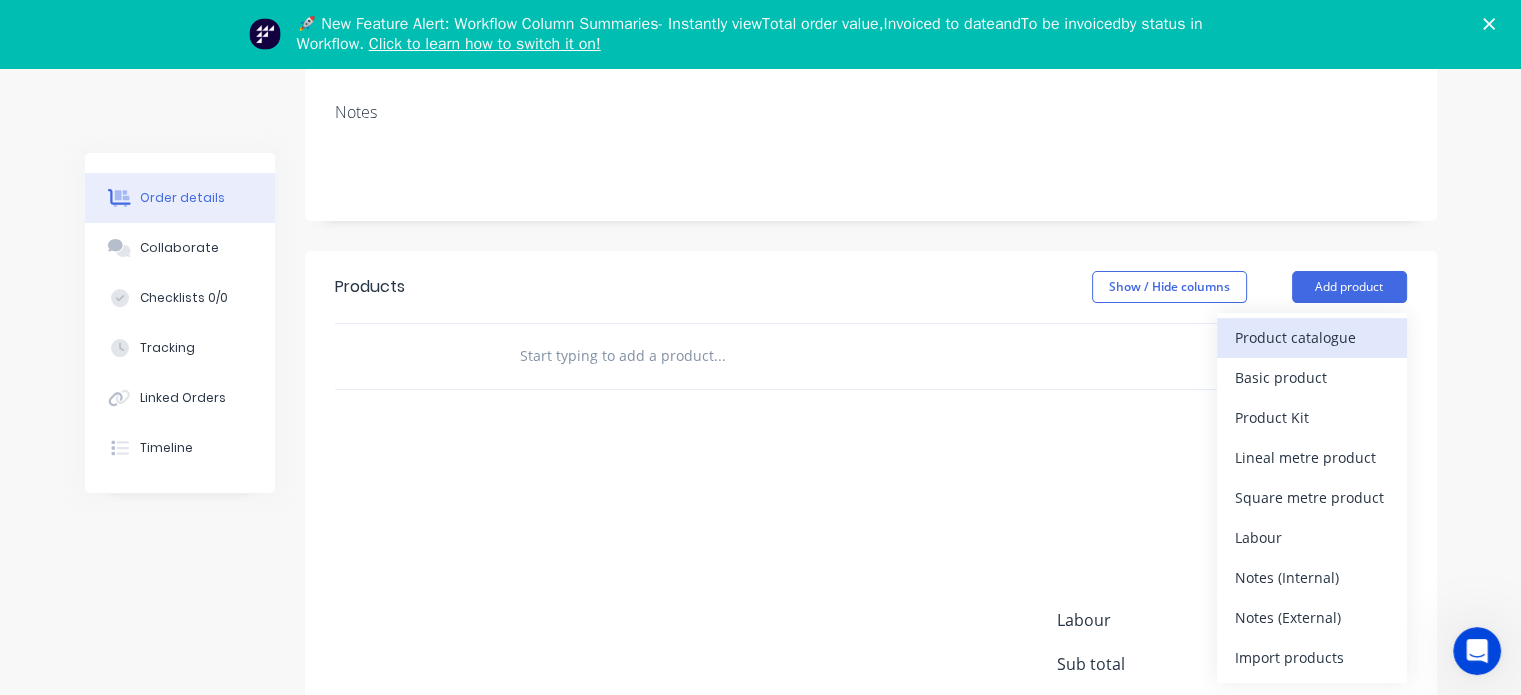click on "Product catalogue" at bounding box center (1312, 337) 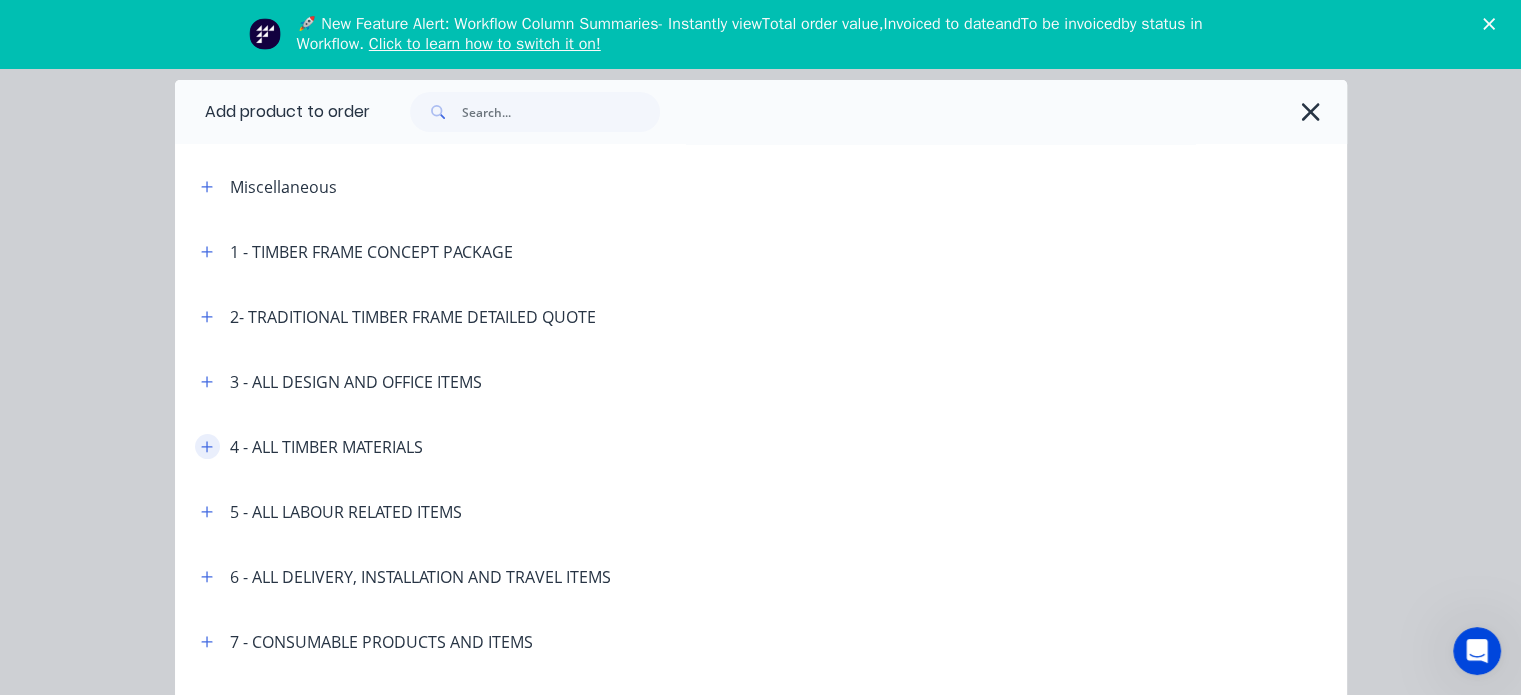 click 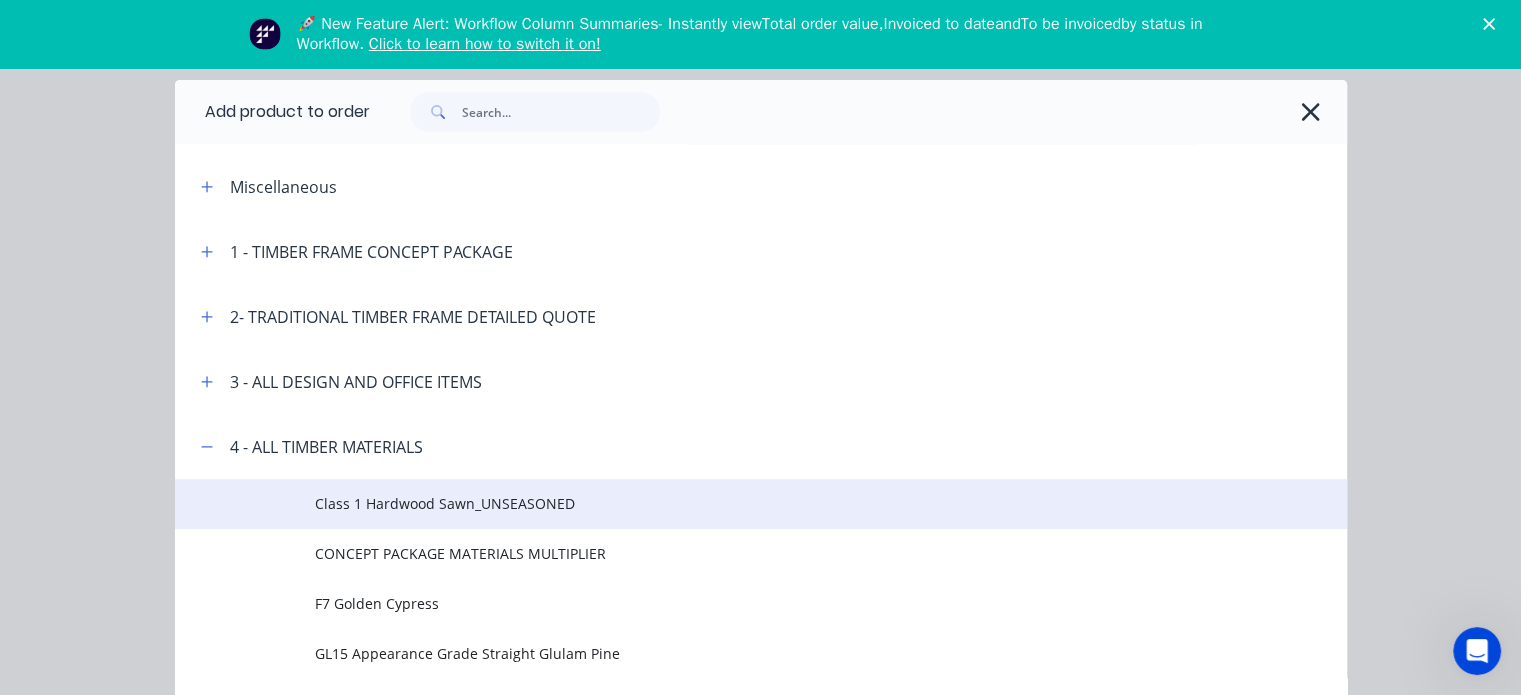 click on "Class 1 Hardwood Sawn_UNSEASONED" at bounding box center (727, 503) 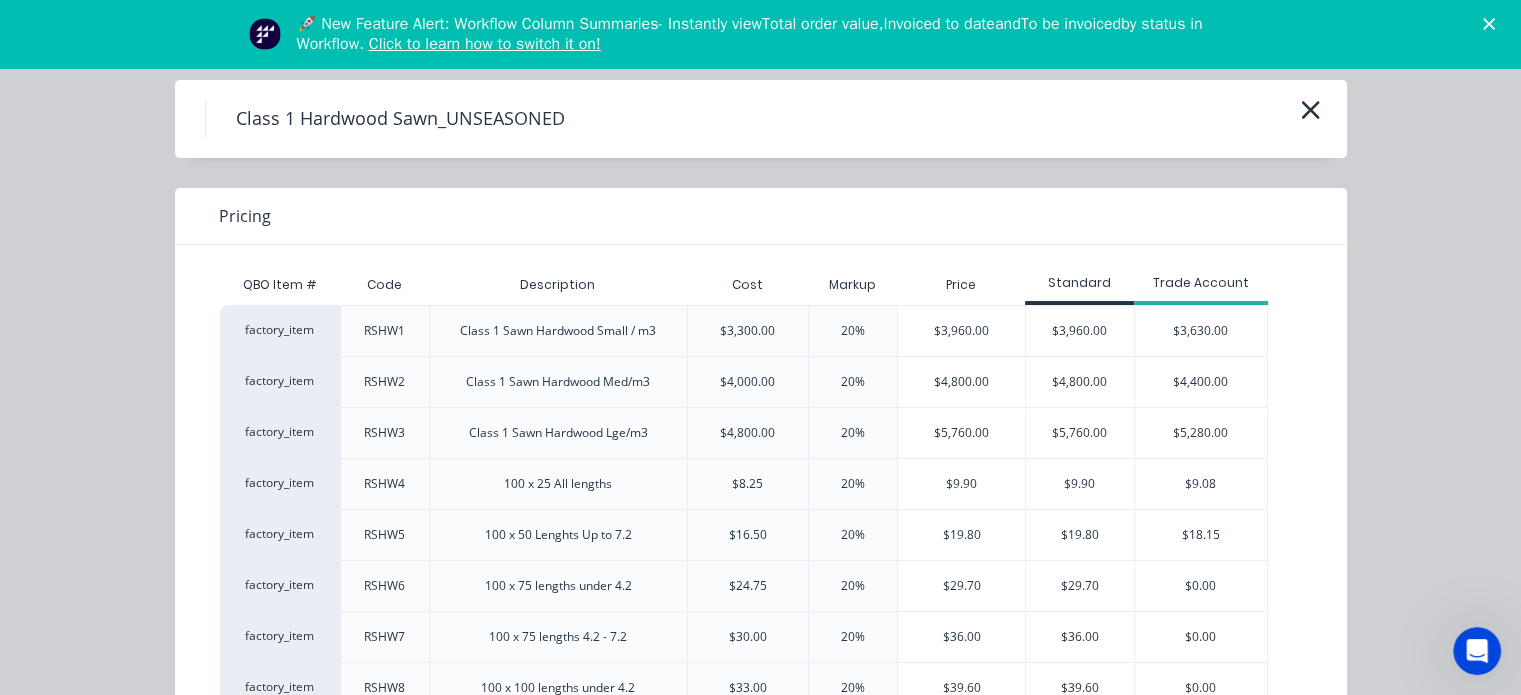 scroll, scrollTop: 496, scrollLeft: 0, axis: vertical 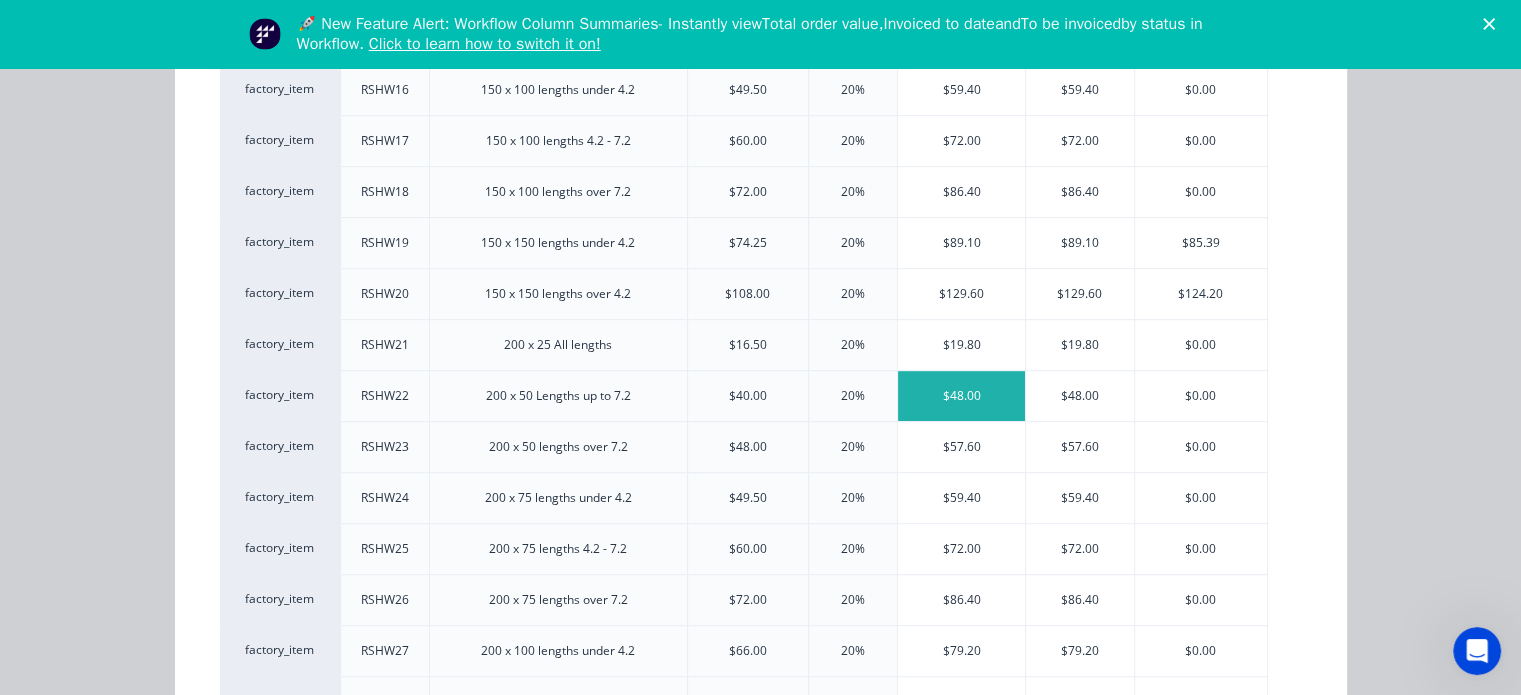 click on "$48.00" at bounding box center (961, 396) 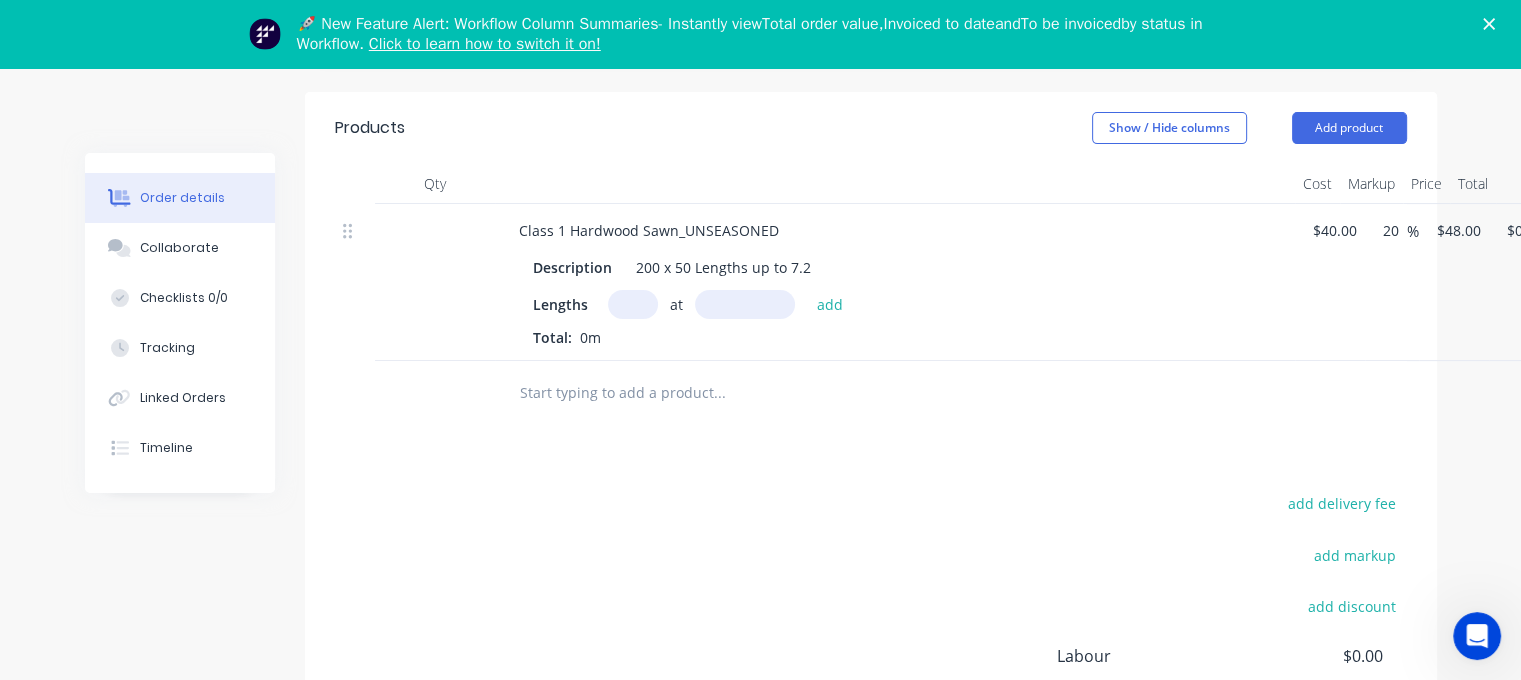 click at bounding box center [633, 304] 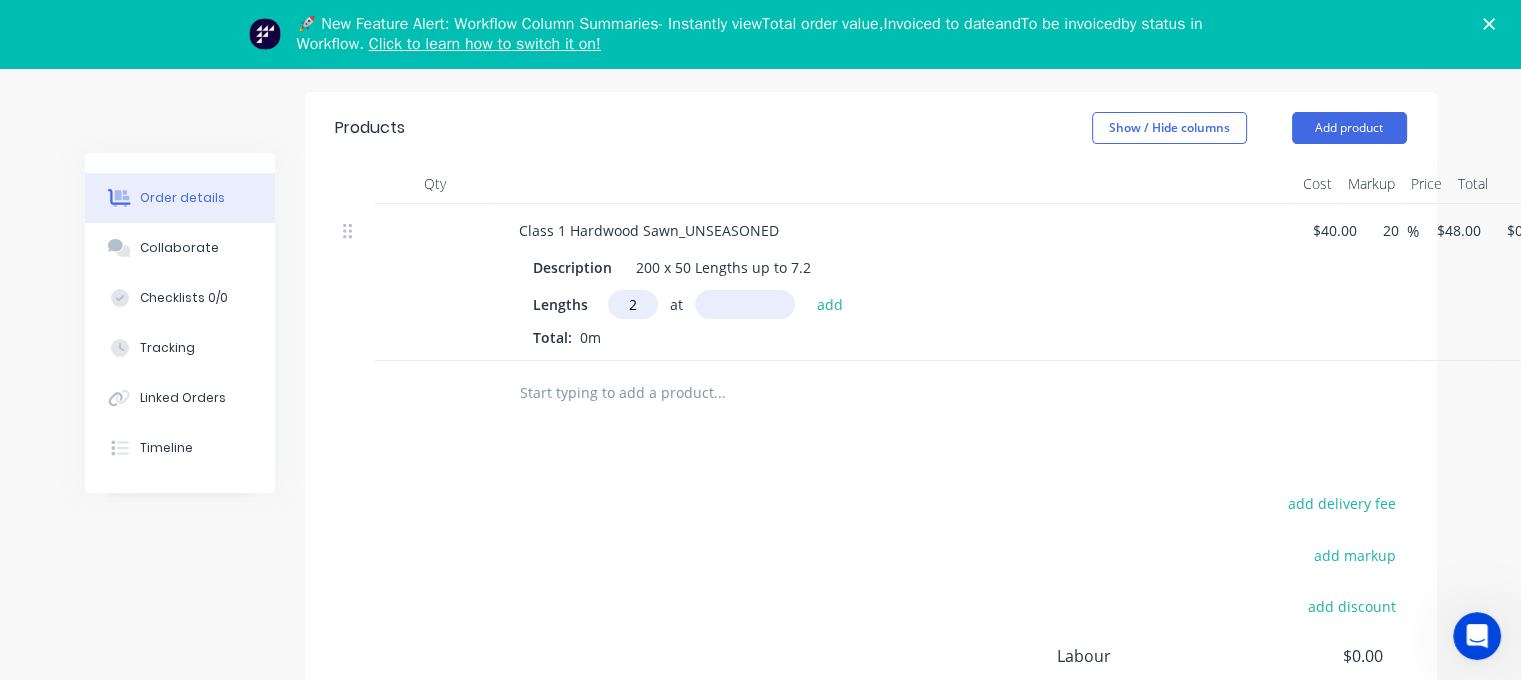 type on "2" 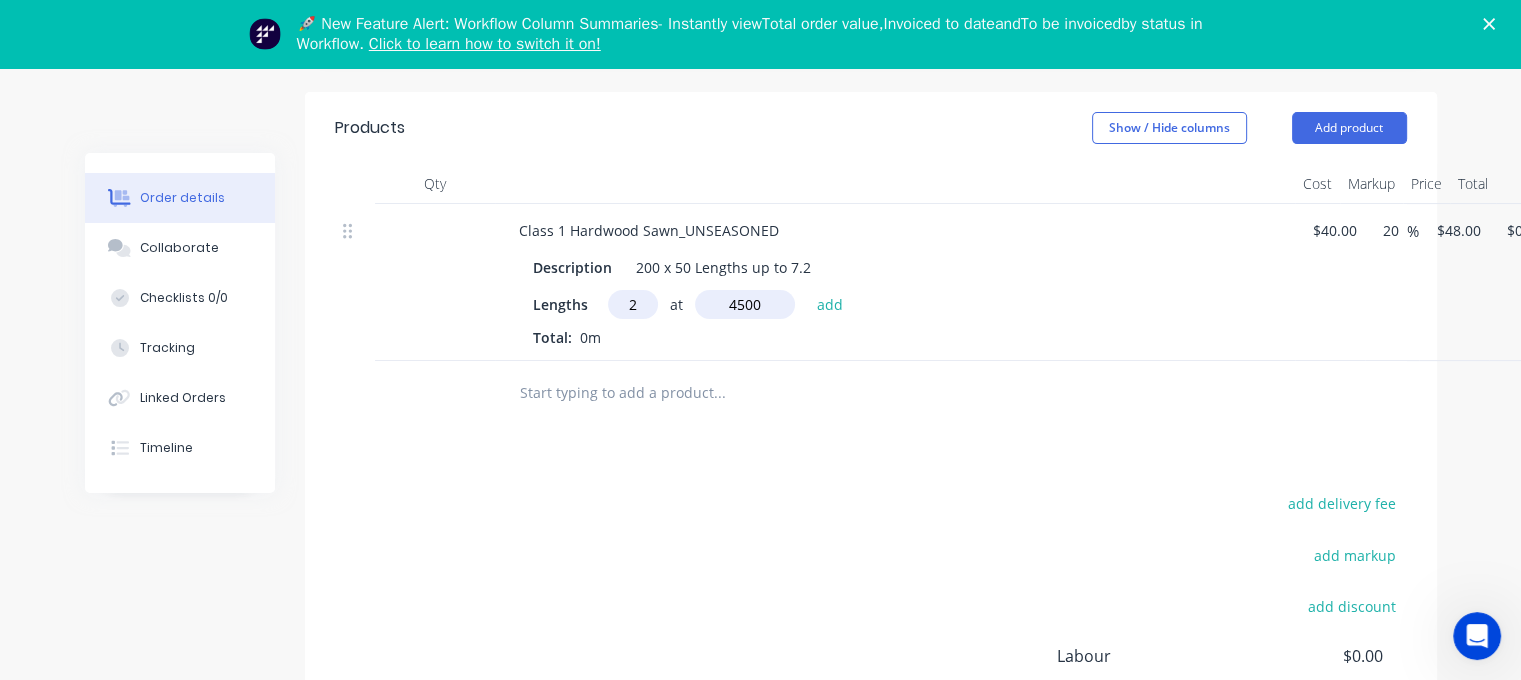 type on "4500" 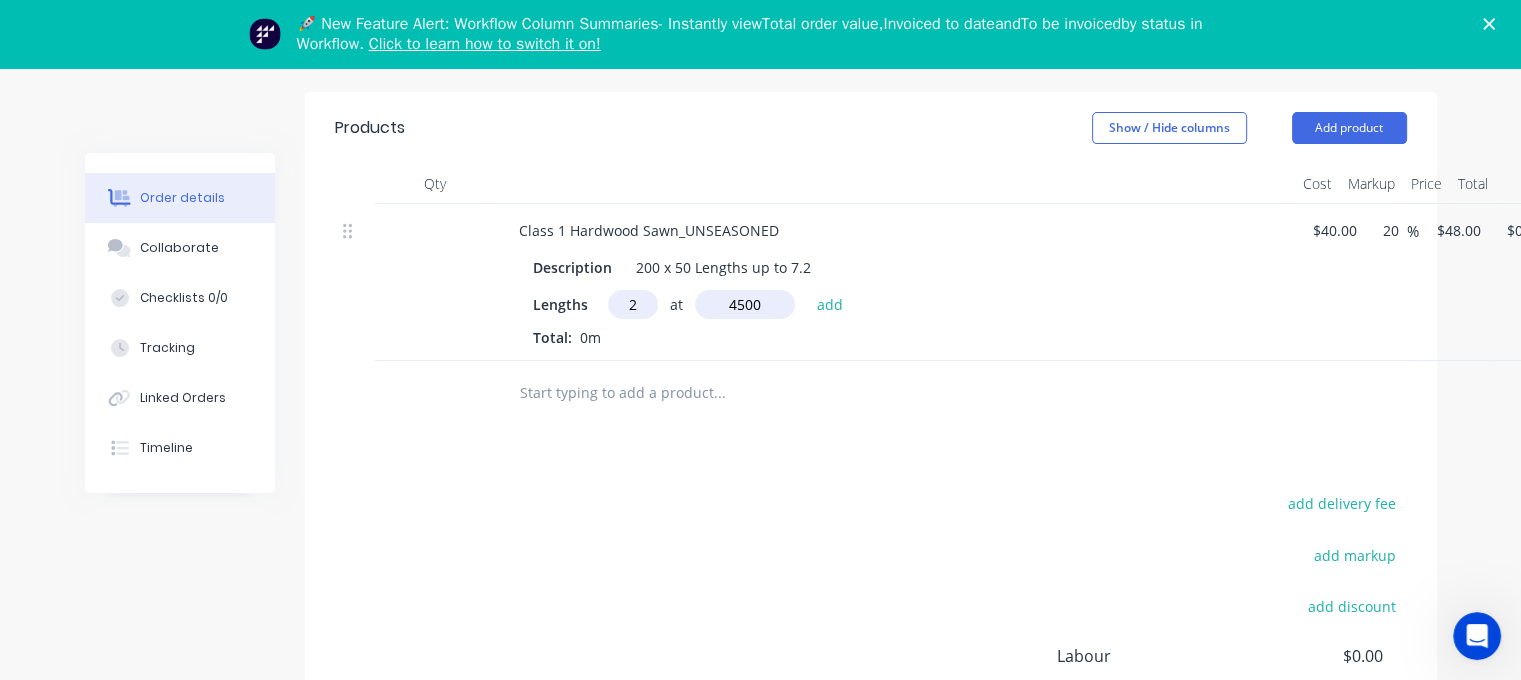 click on "add" at bounding box center [830, 304] 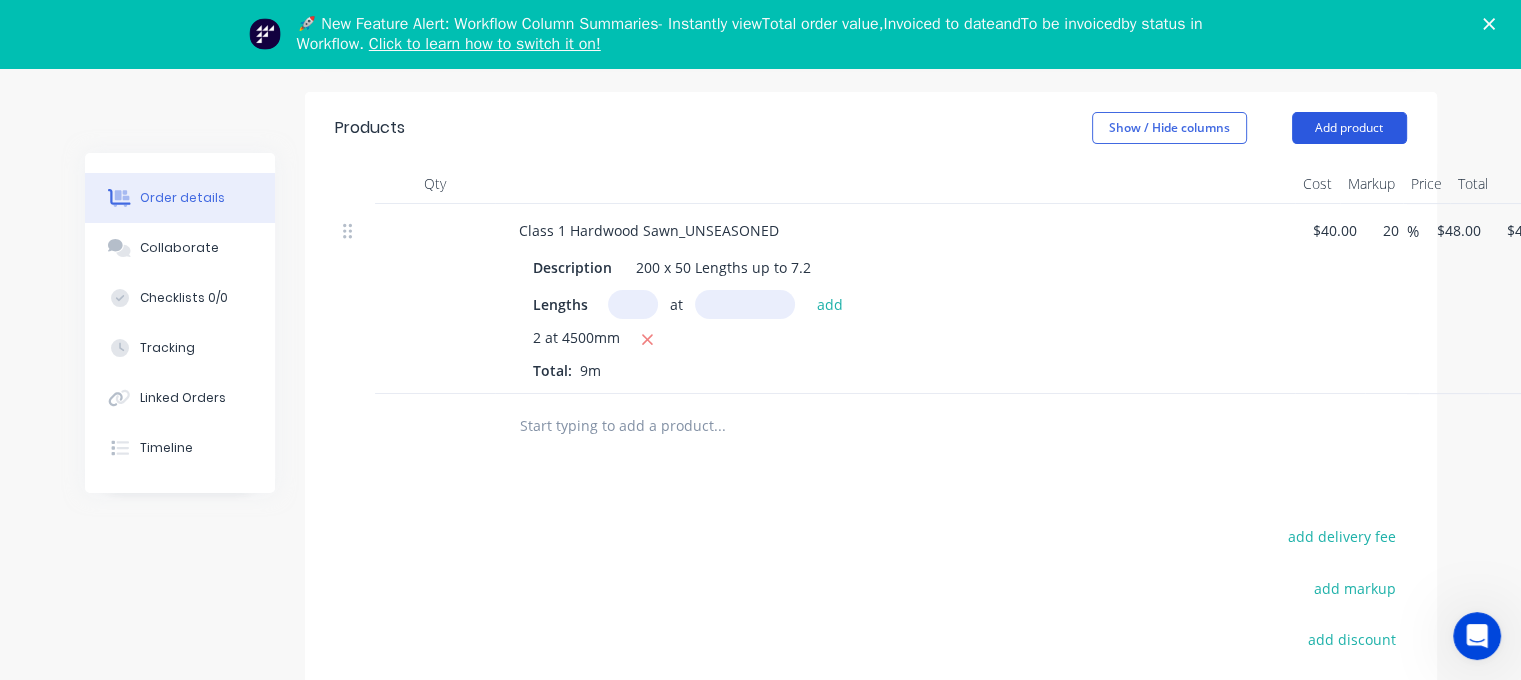 click on "Add product" at bounding box center [1349, 128] 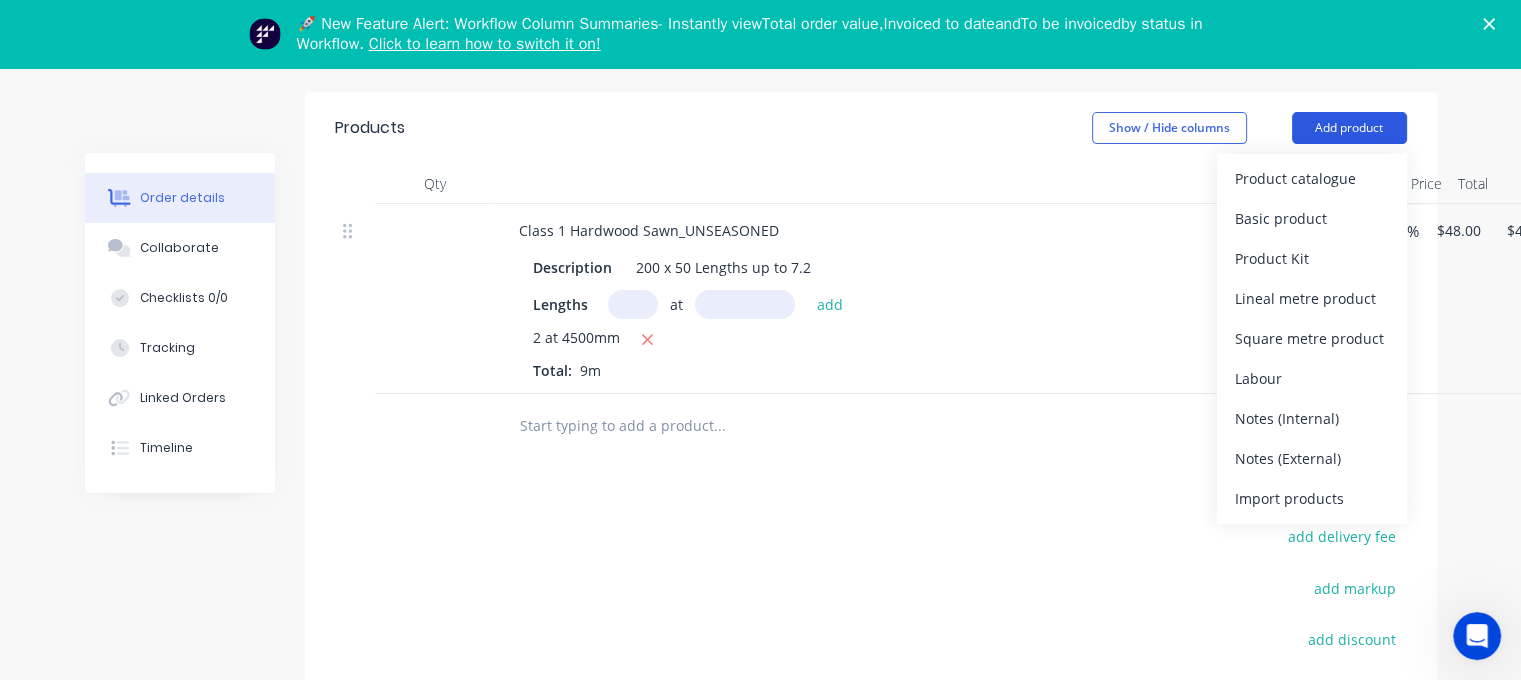 click on "Add product" at bounding box center [1349, 128] 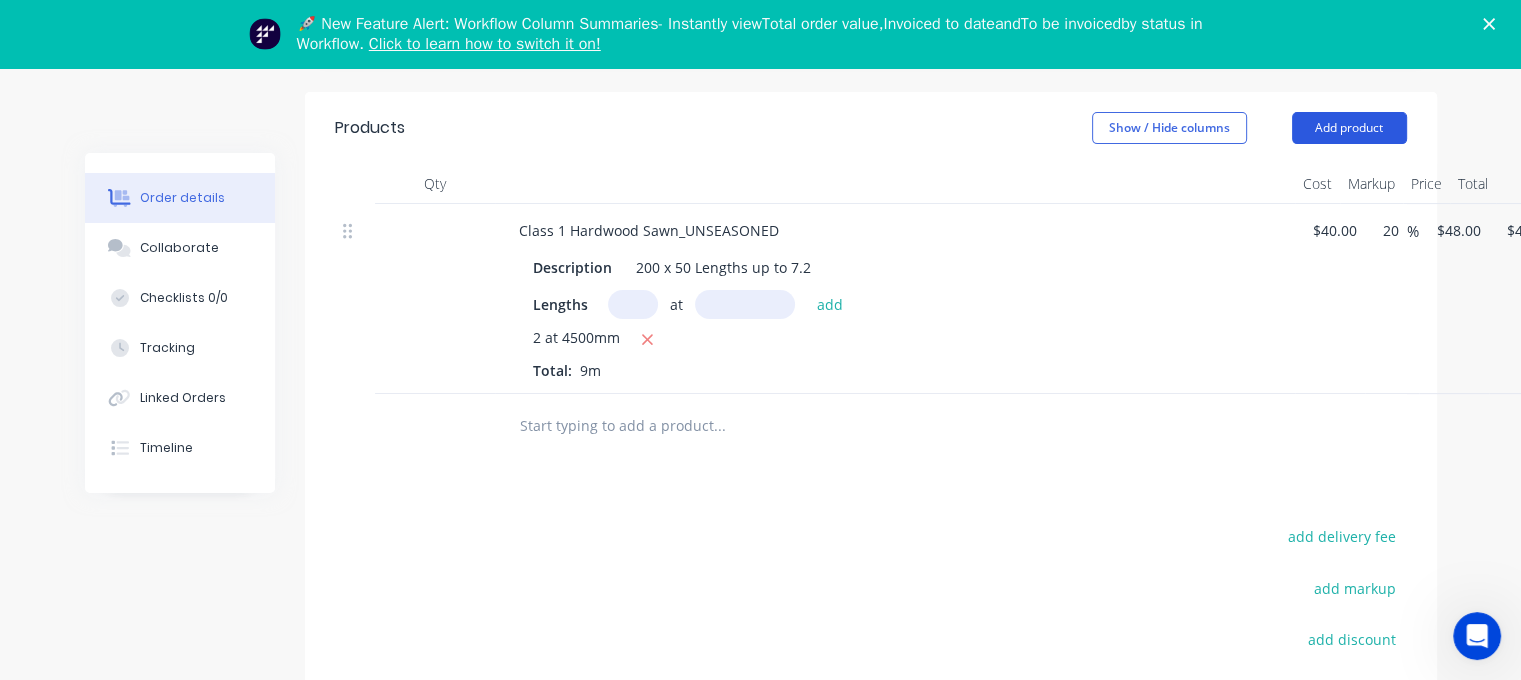click on "Add product" at bounding box center [1349, 128] 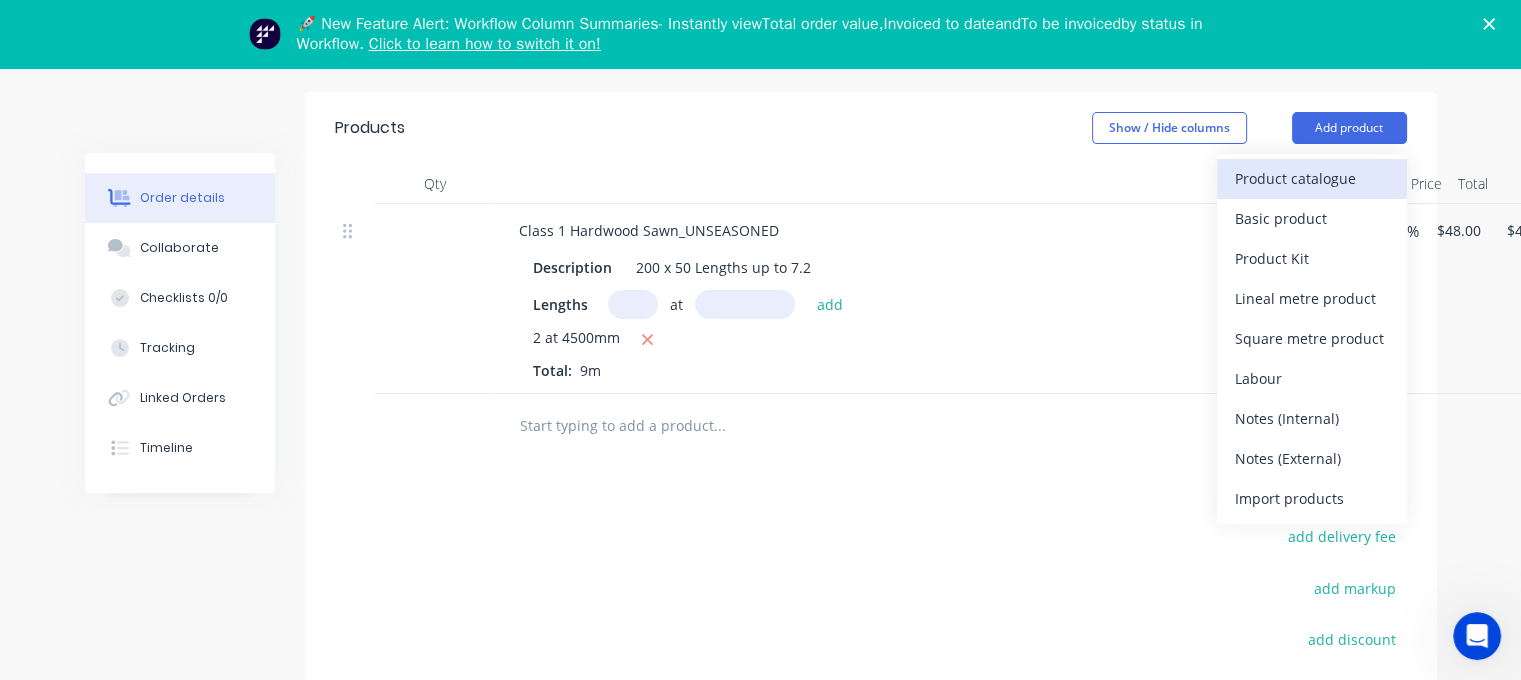 click on "Product catalogue" at bounding box center (1312, 178) 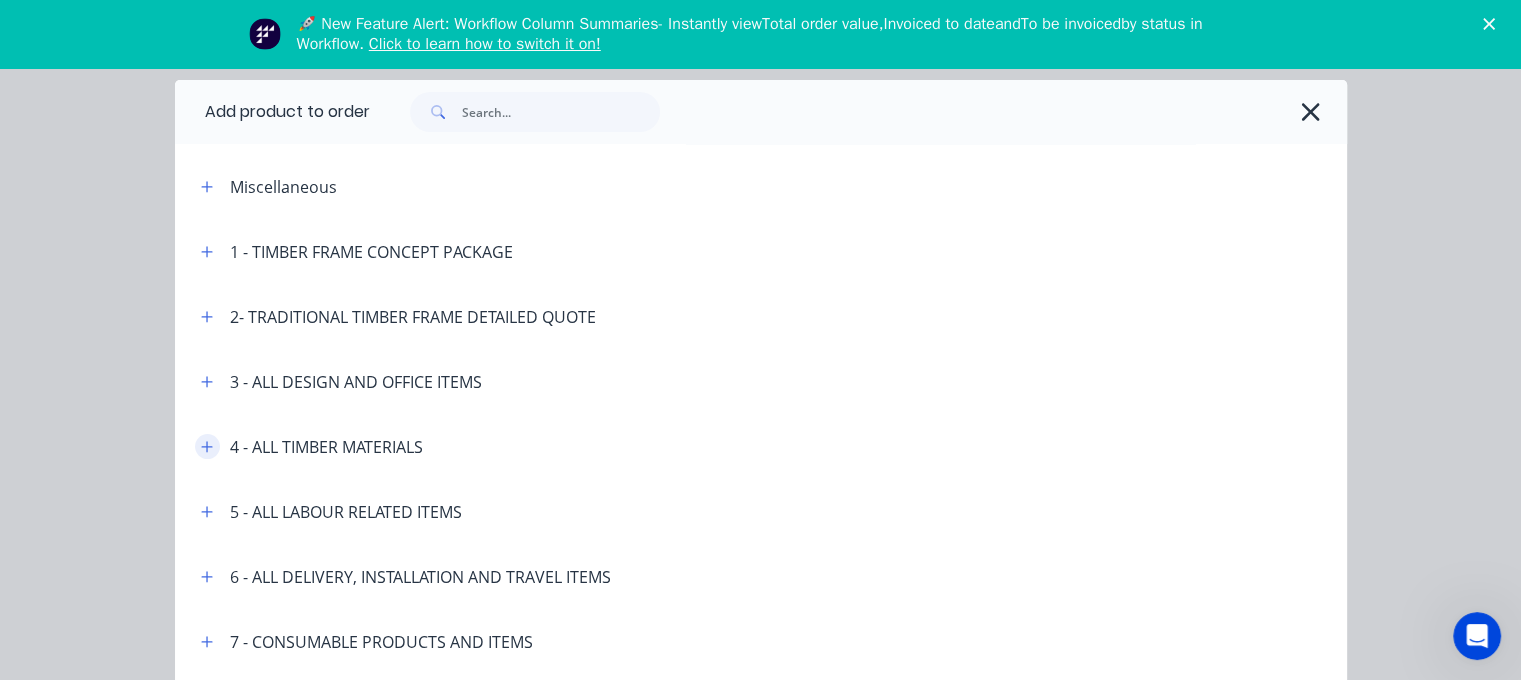 click 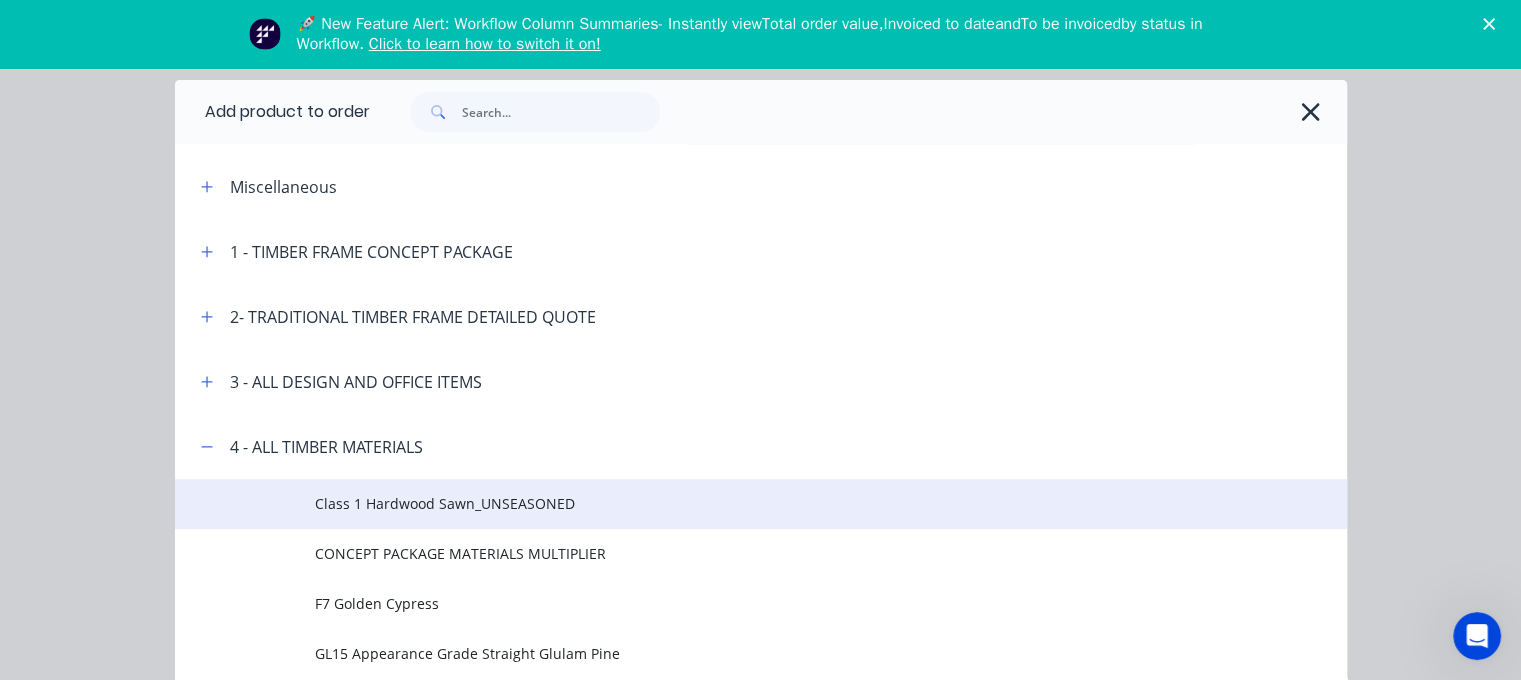 click on "Class 1 Hardwood Sawn_UNSEASONED" at bounding box center (727, 503) 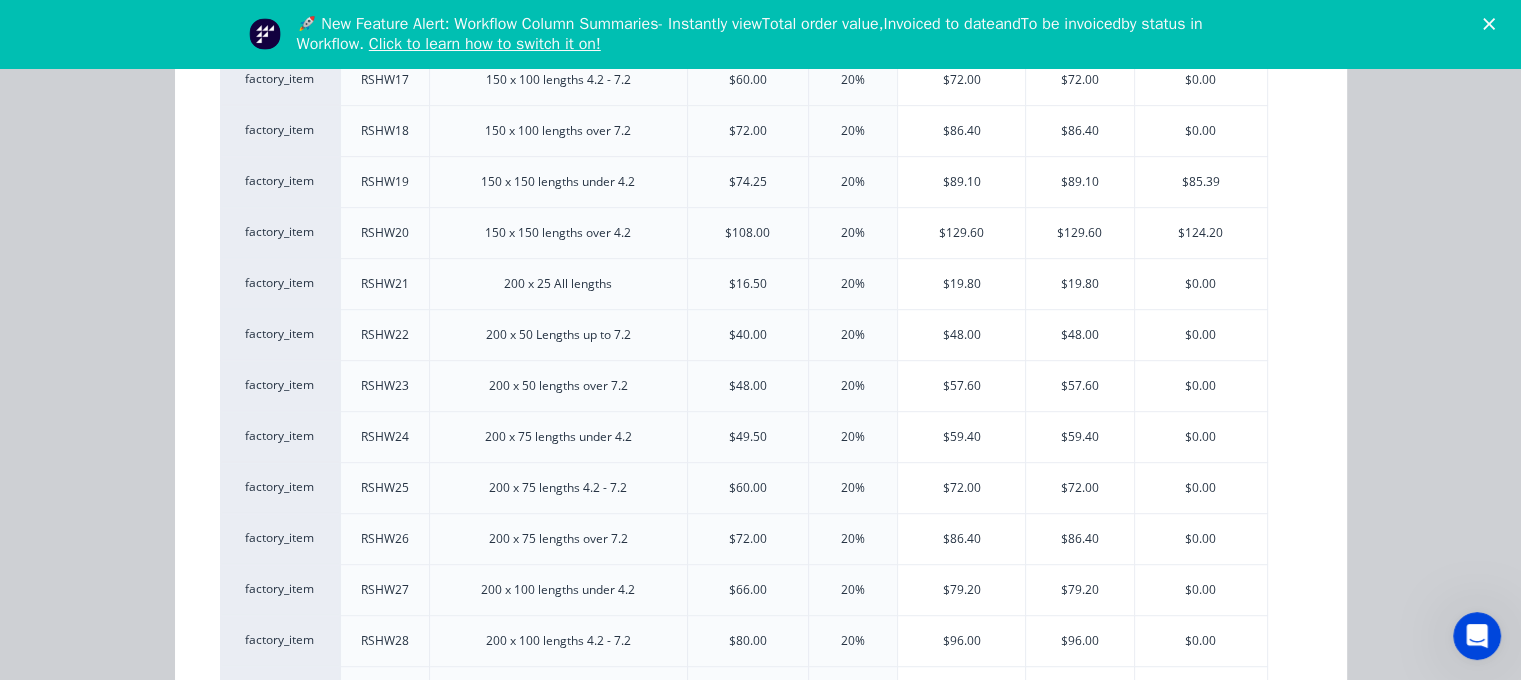 scroll, scrollTop: 1083, scrollLeft: 0, axis: vertical 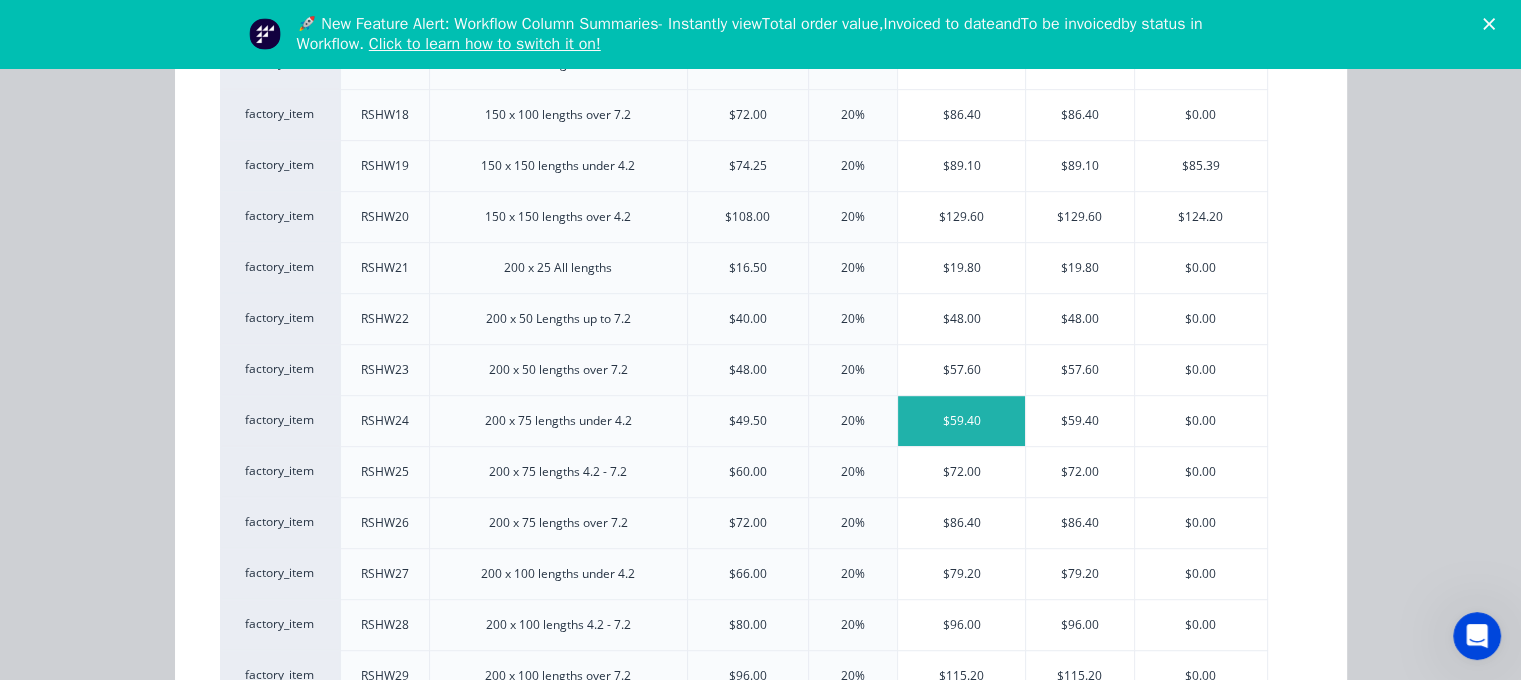 click on "$59.40" at bounding box center (961, 421) 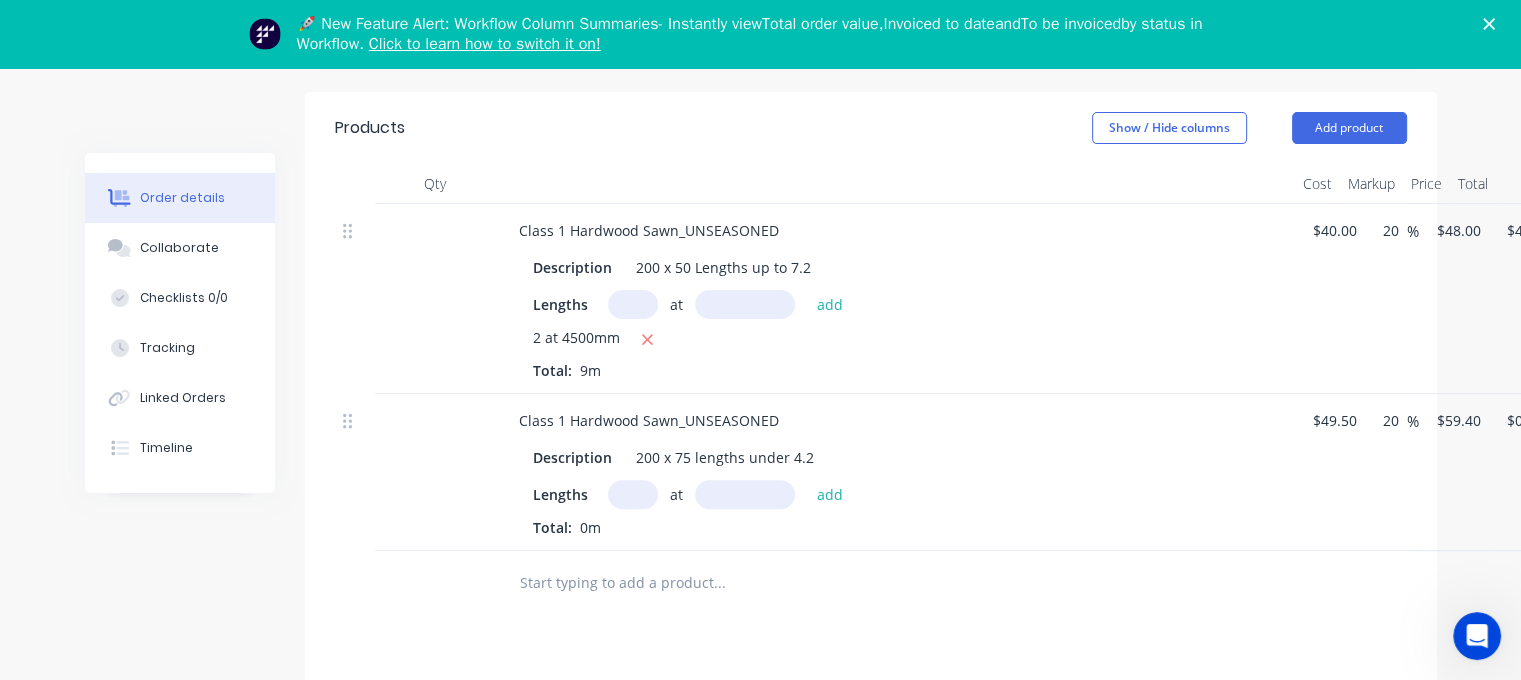click at bounding box center [633, 494] 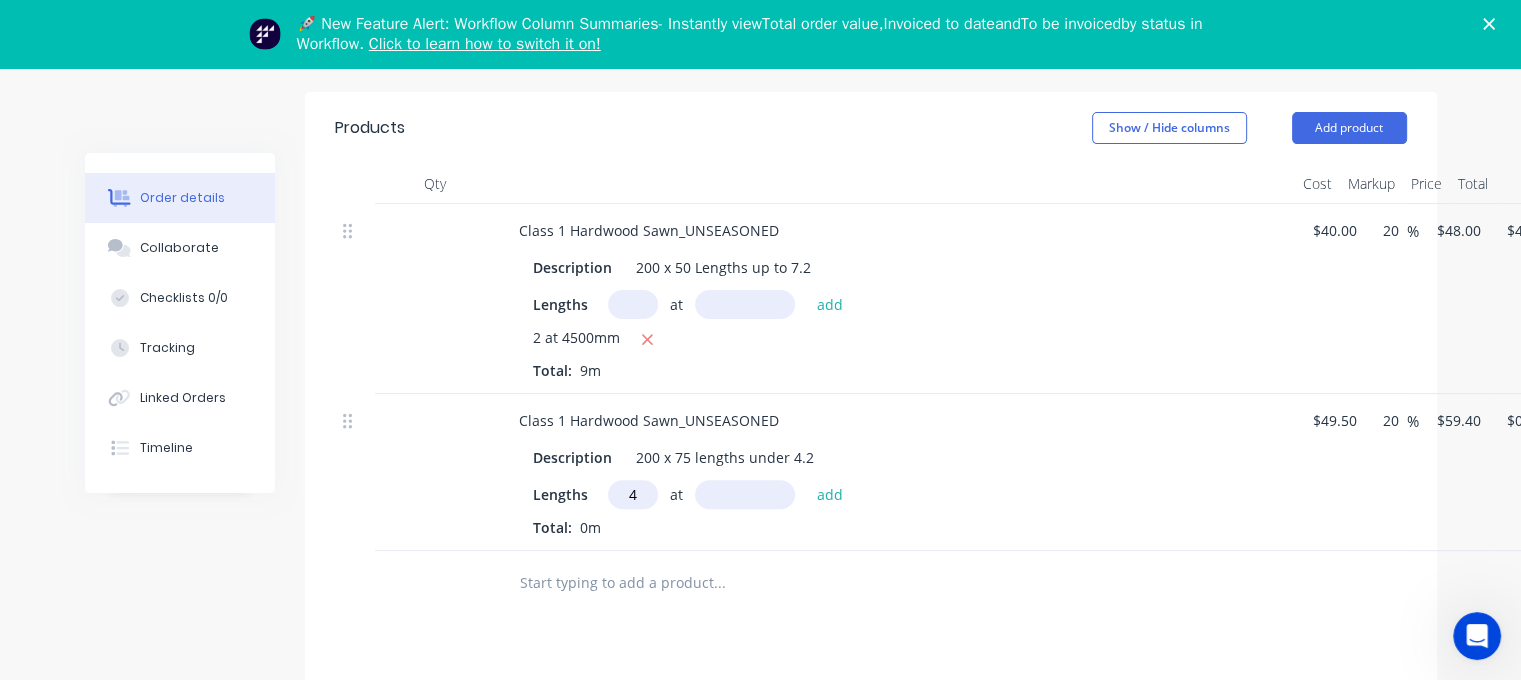 type on "4" 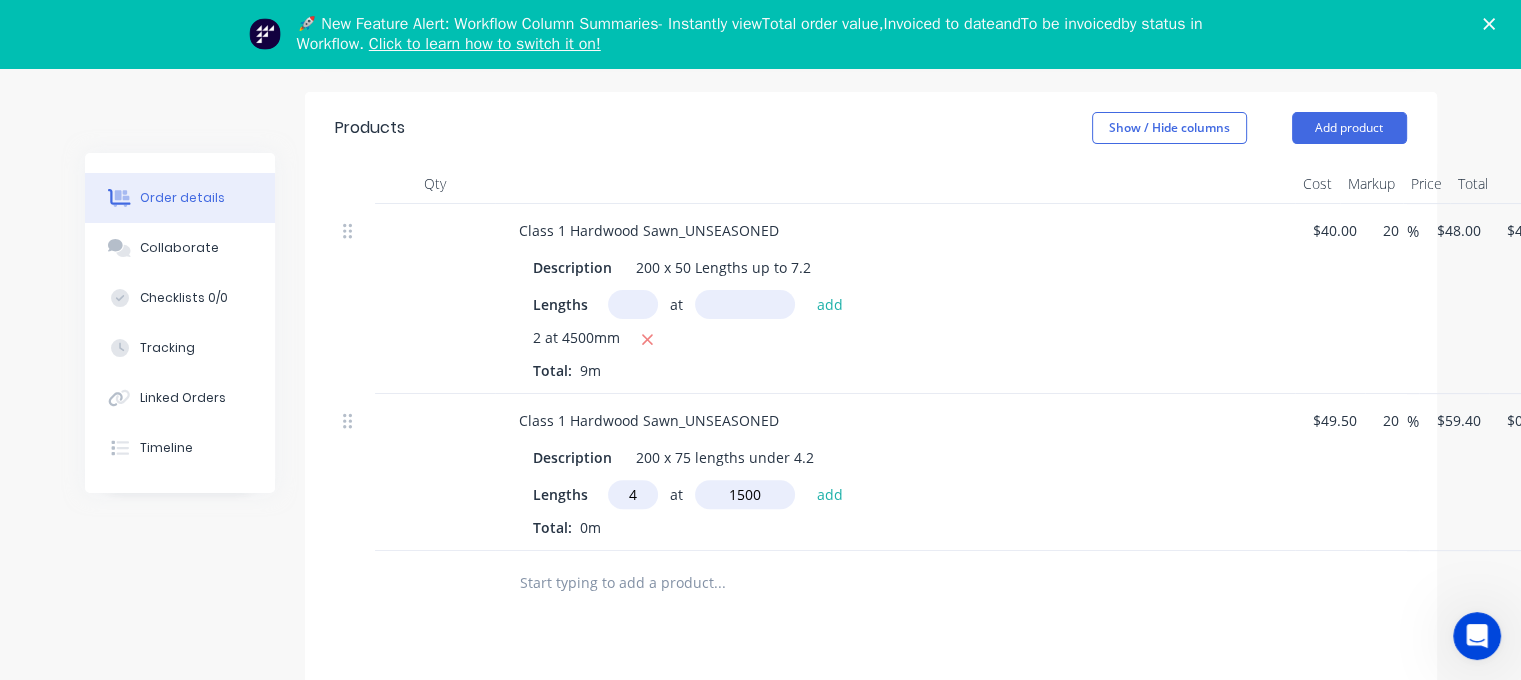 type on "1500" 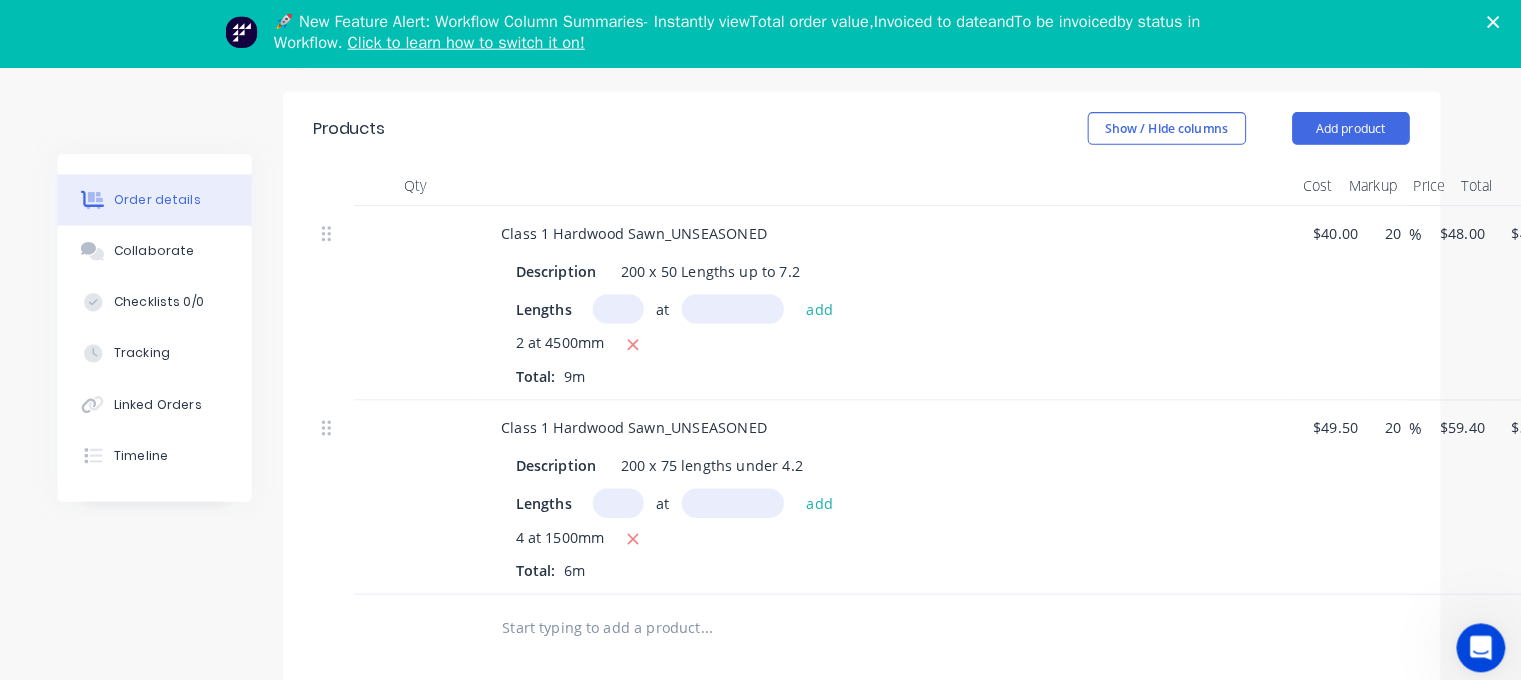 scroll, scrollTop: 602, scrollLeft: 0, axis: vertical 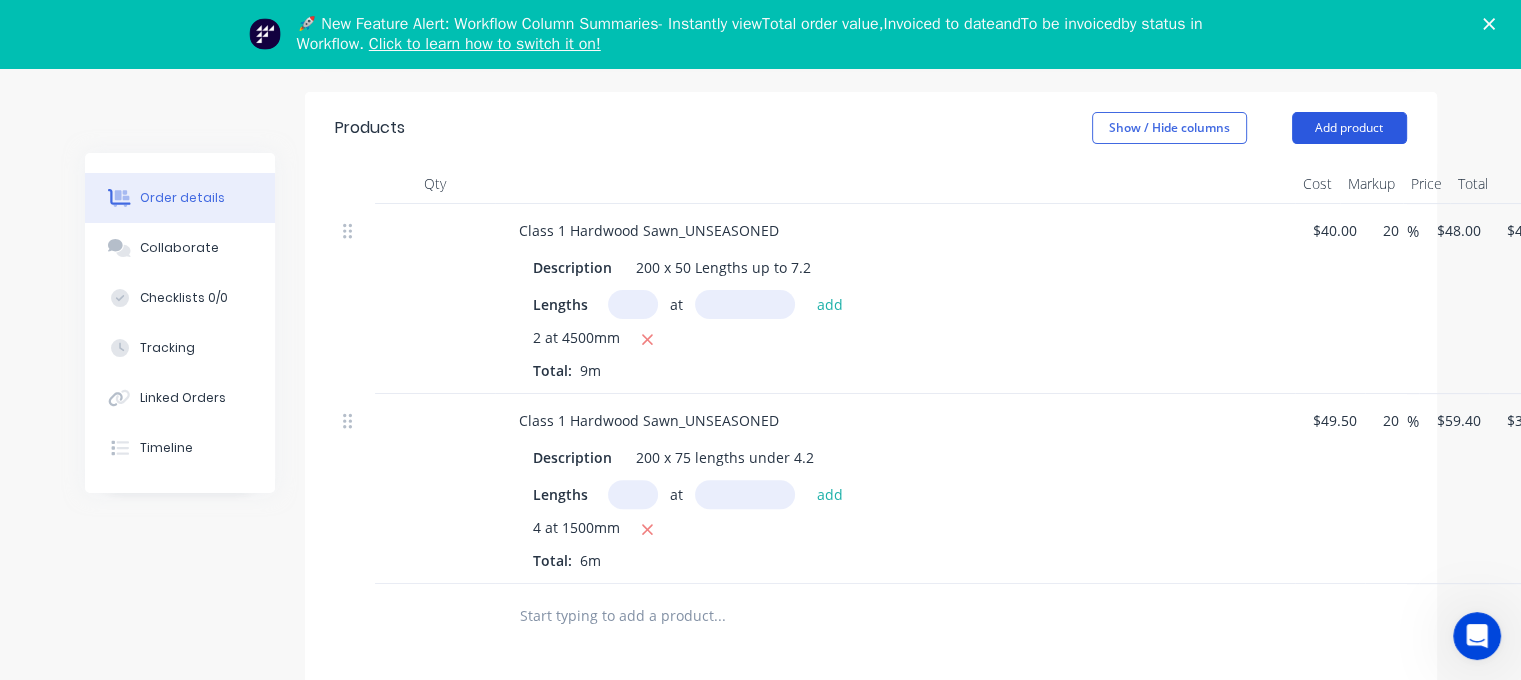 click on "Add product" at bounding box center (1349, 128) 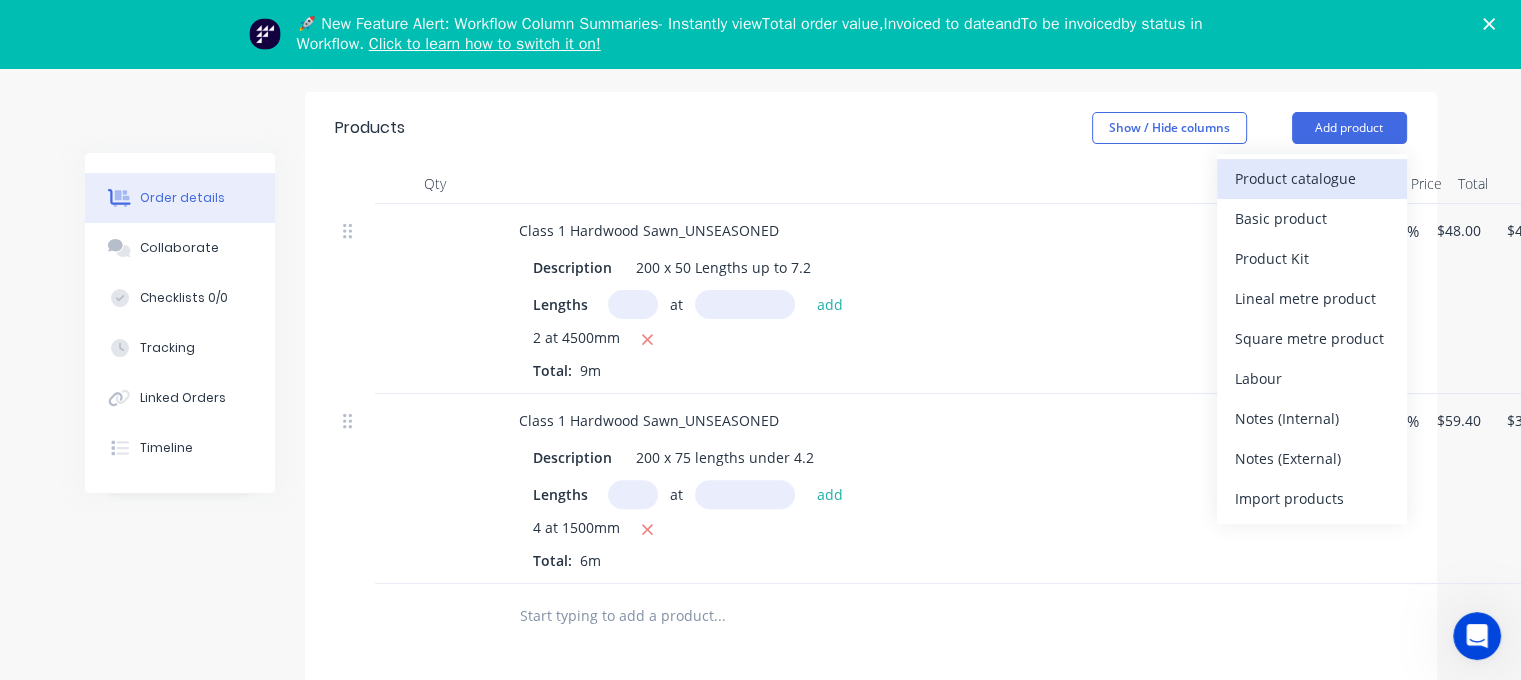 click on "Product catalogue" at bounding box center [1312, 178] 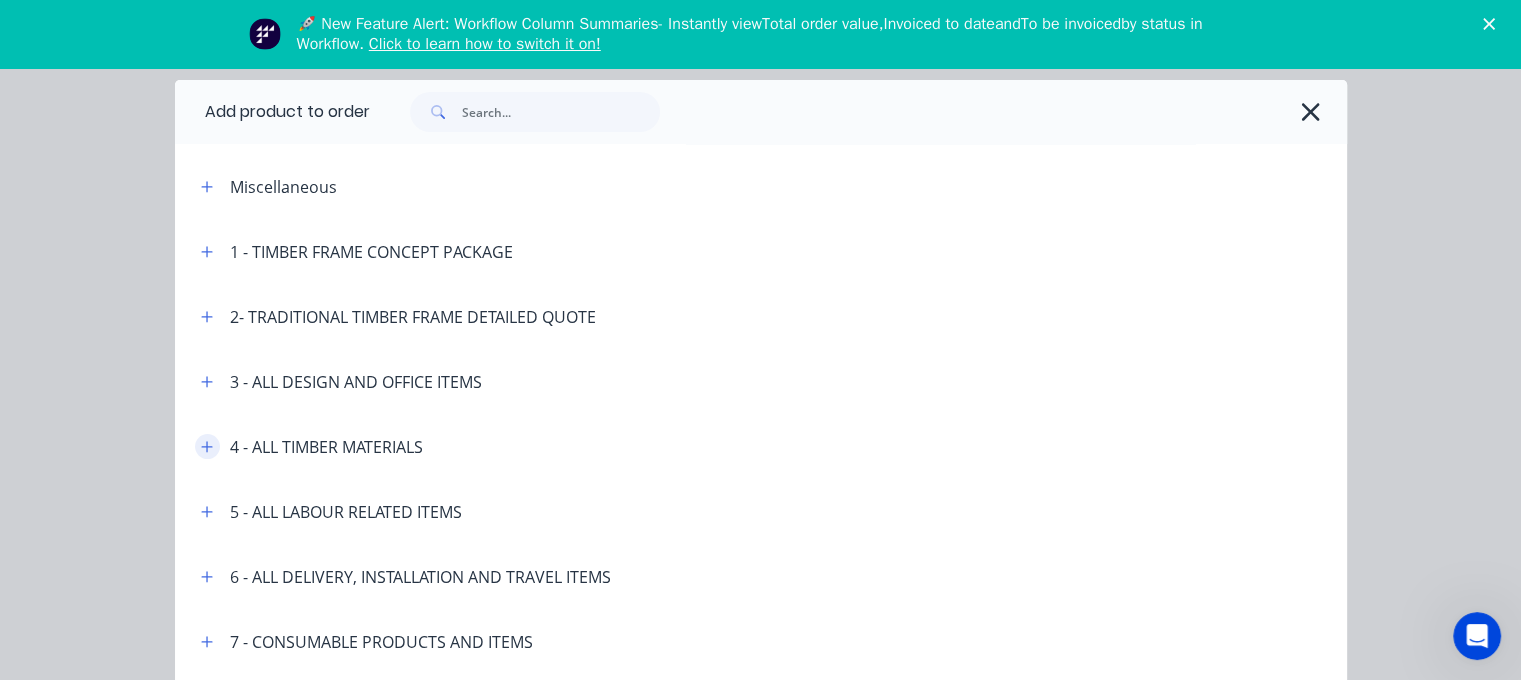 click 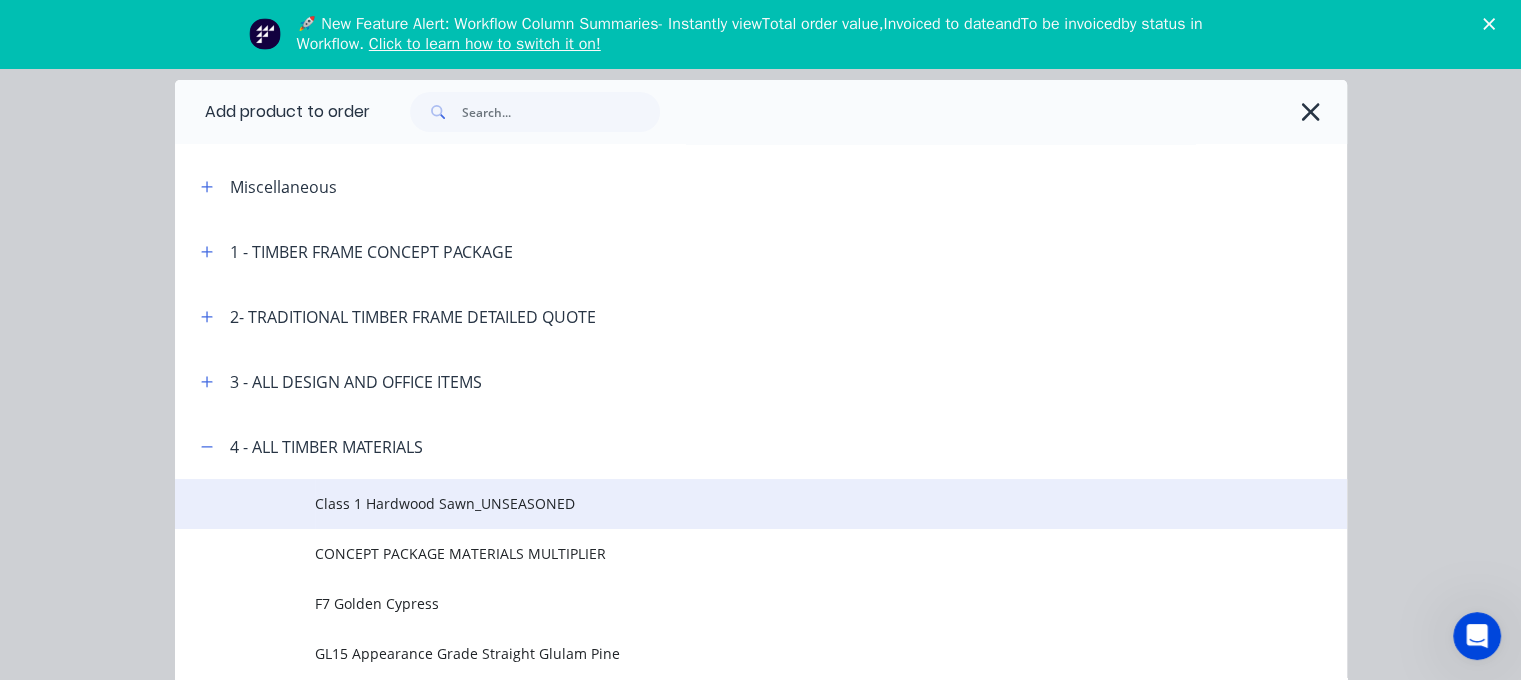 click on "Class 1 Hardwood Sawn_UNSEASONED" at bounding box center [727, 503] 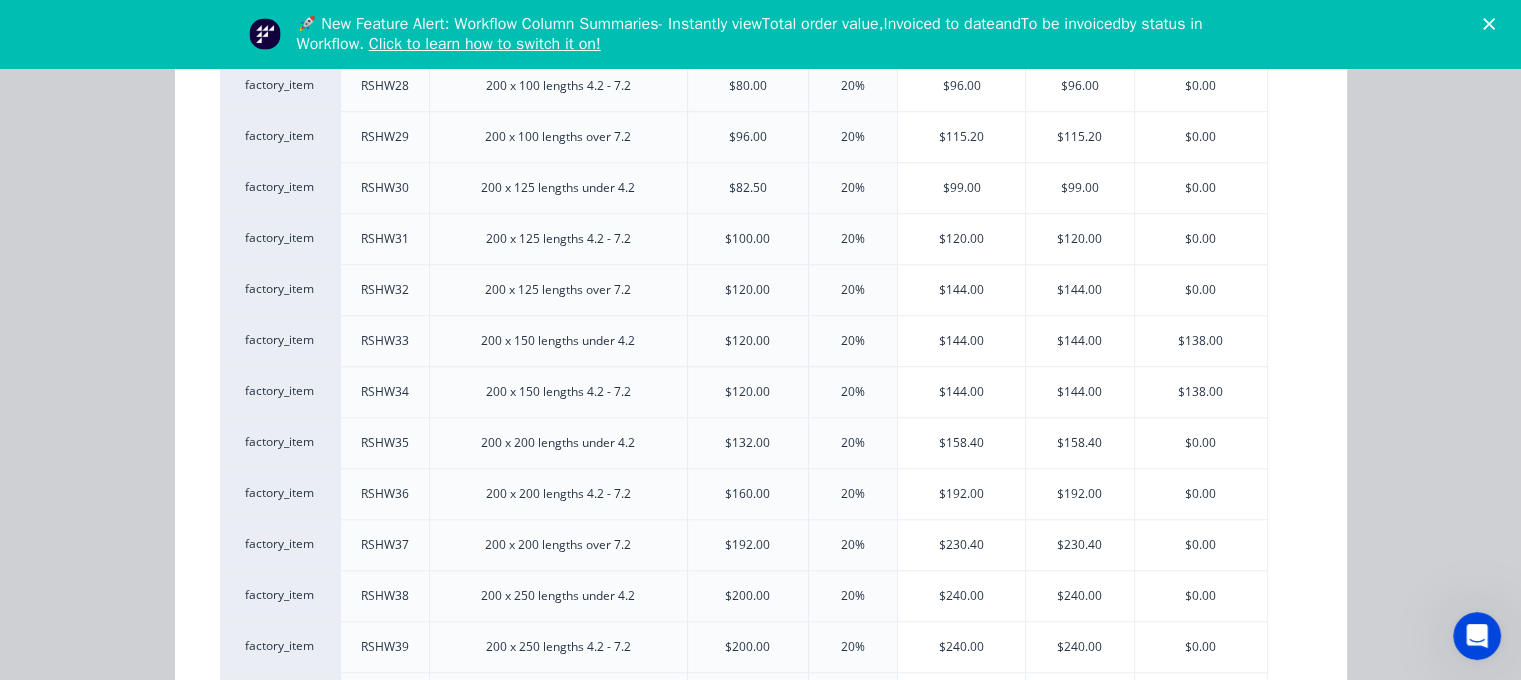 scroll, scrollTop: 1704, scrollLeft: 0, axis: vertical 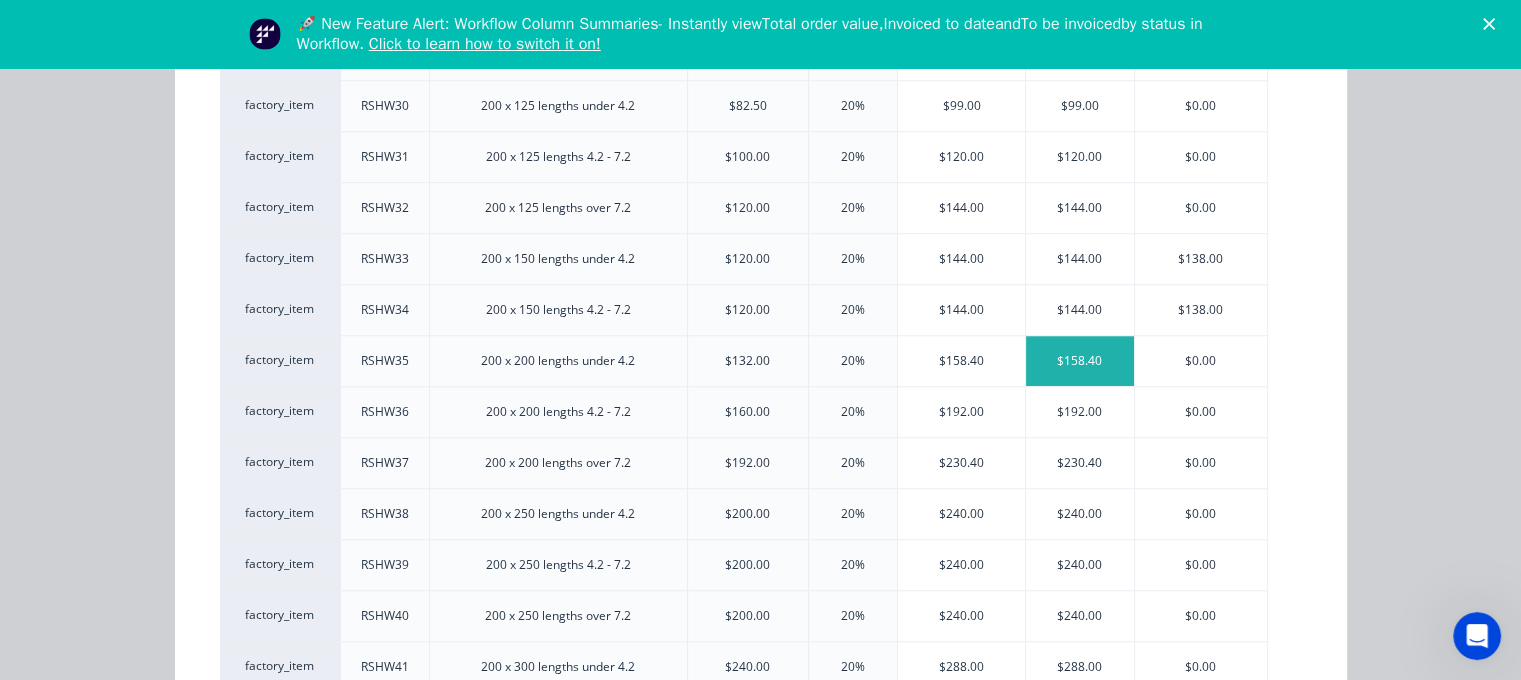 click on "$158.40" at bounding box center (1080, 361) 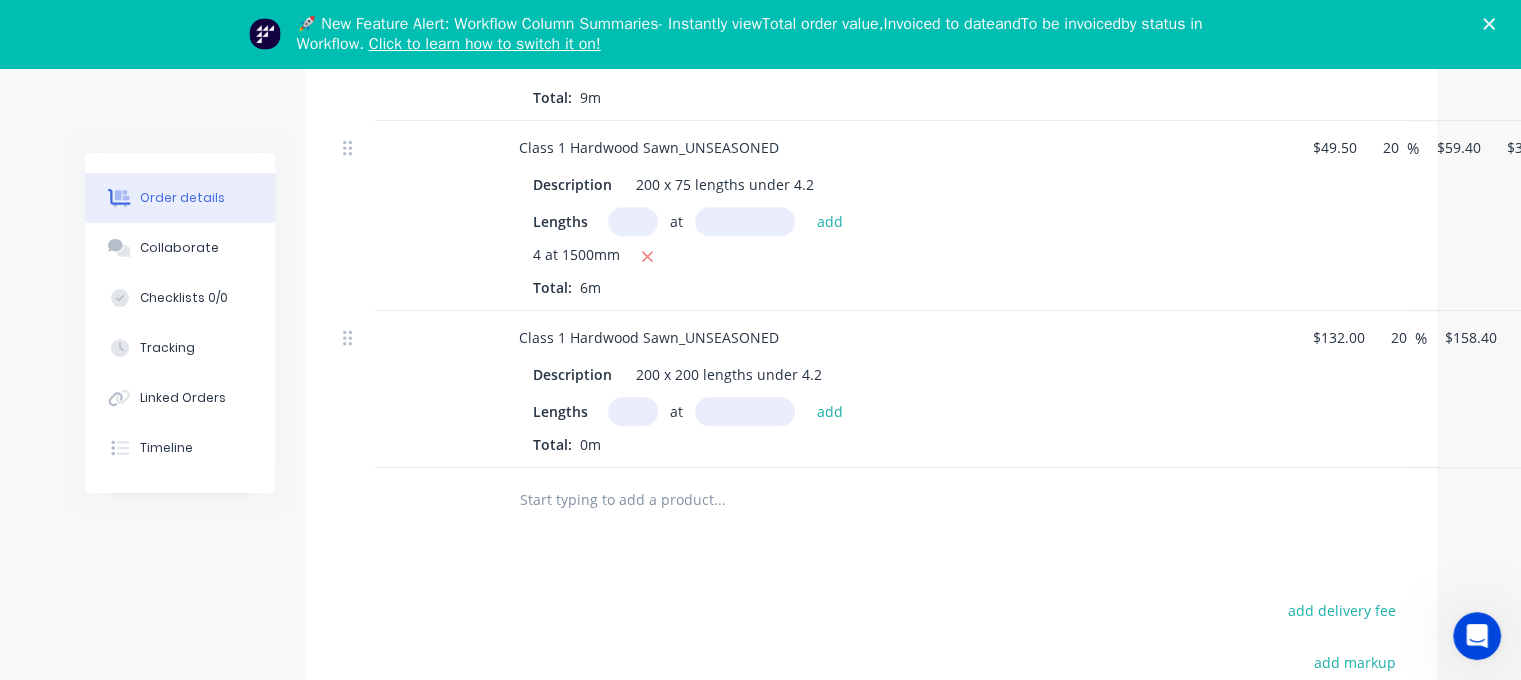 scroll, scrollTop: 887, scrollLeft: 0, axis: vertical 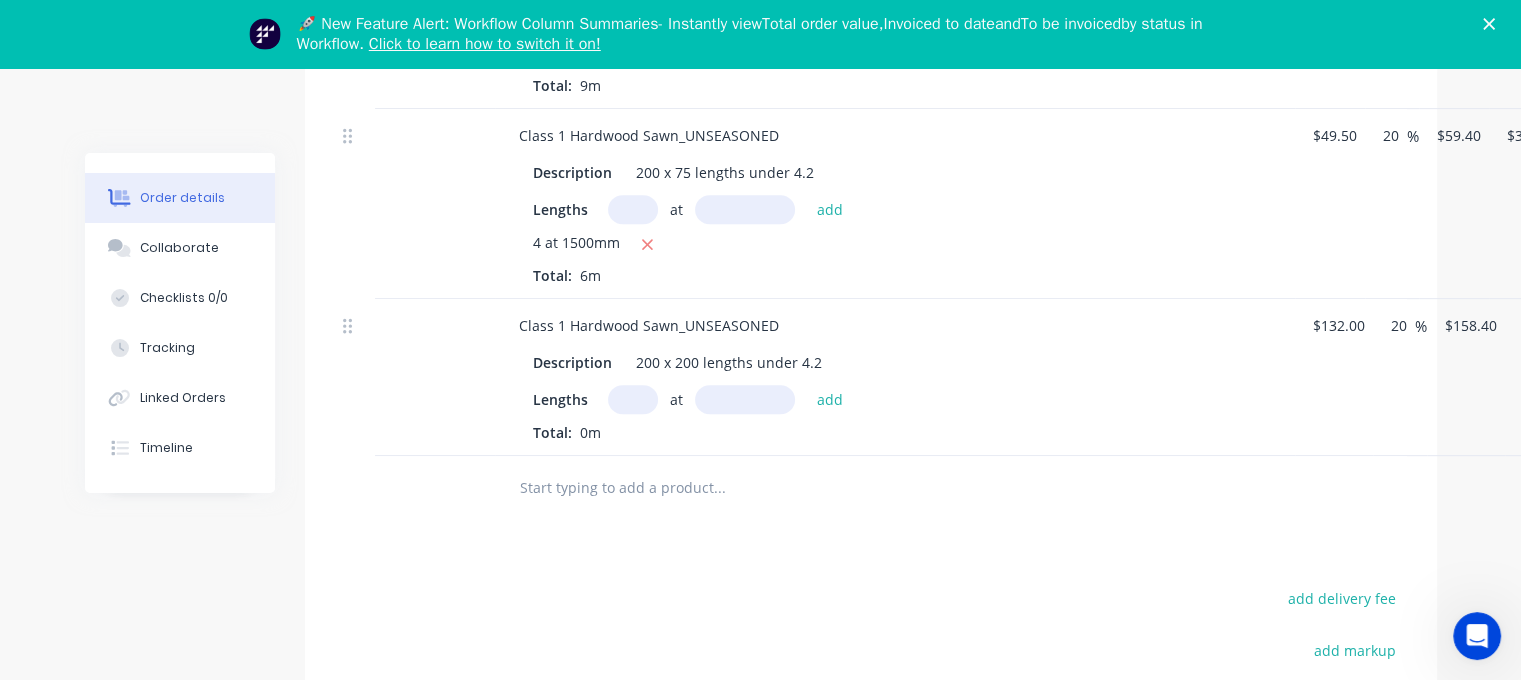 click at bounding box center (633, 399) 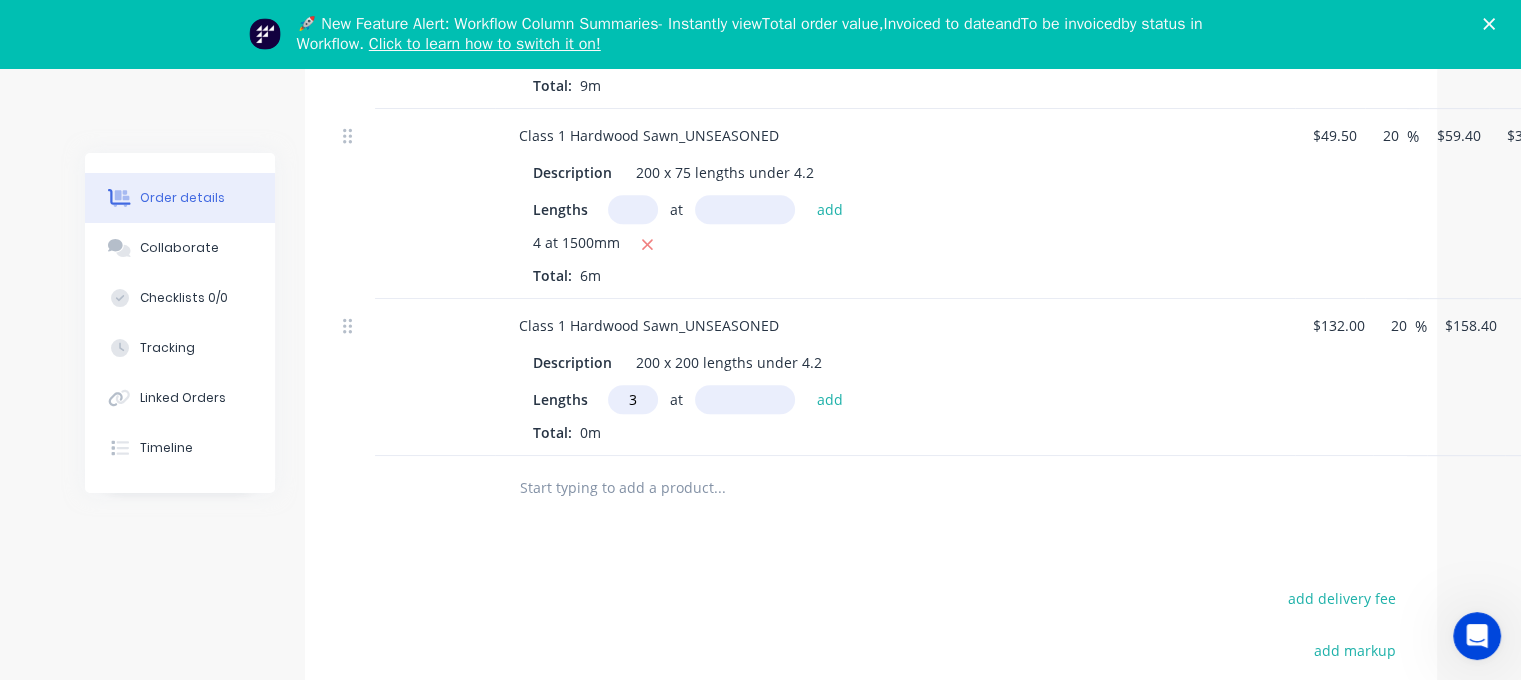 type on "3" 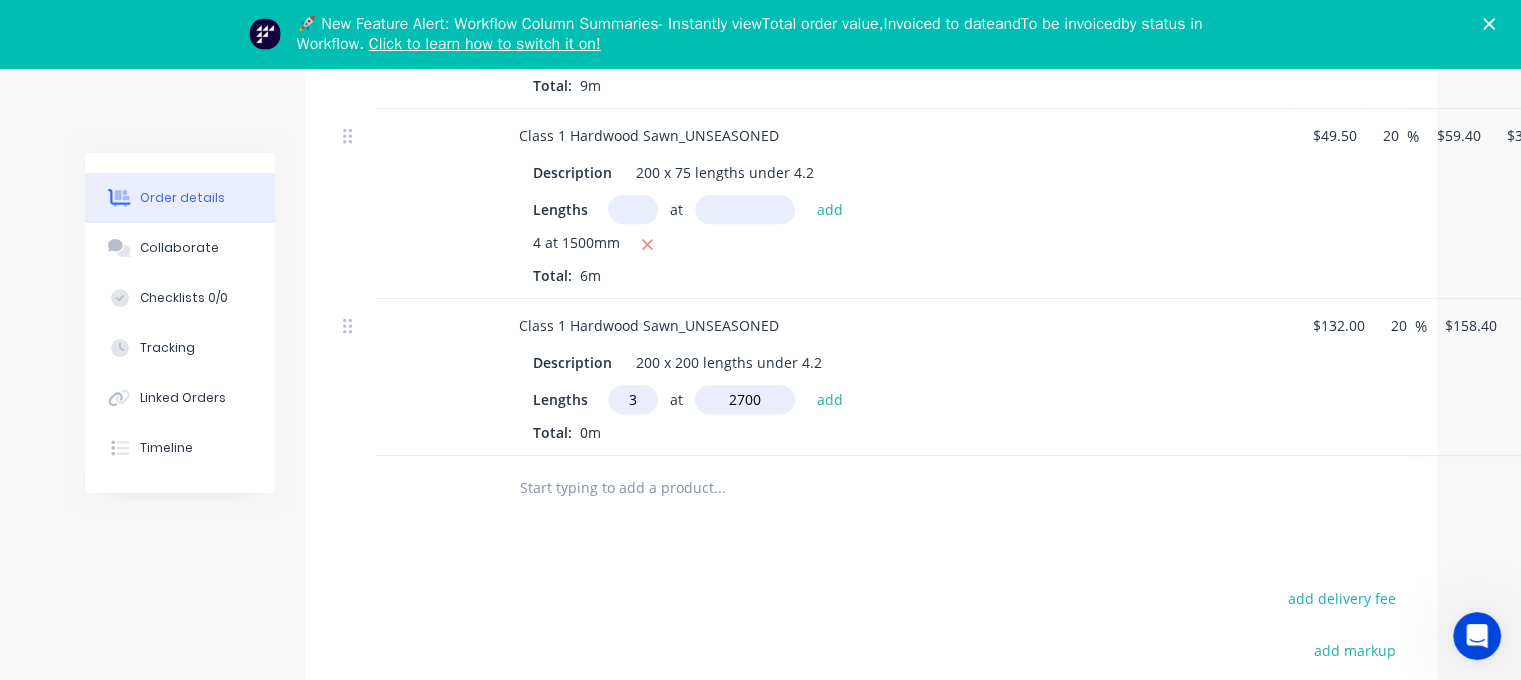 type on "2700" 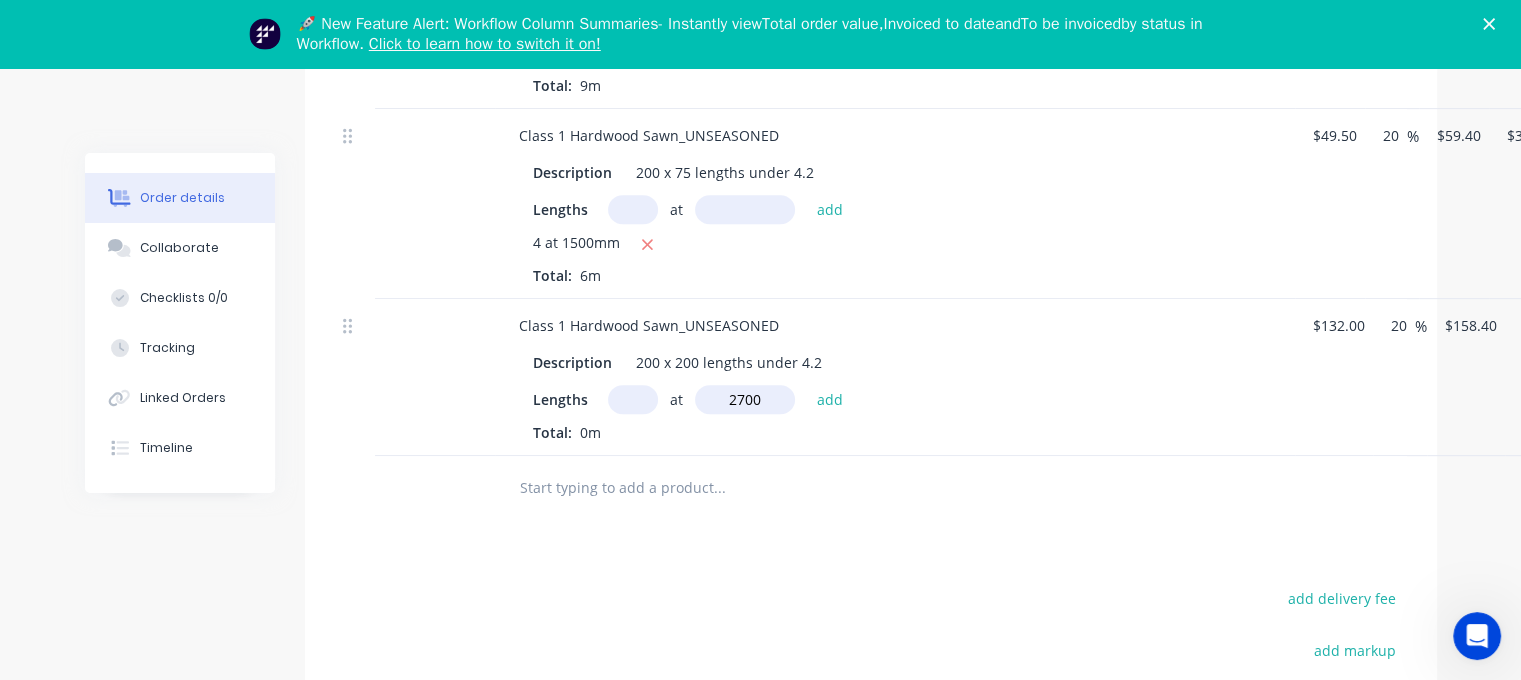 type 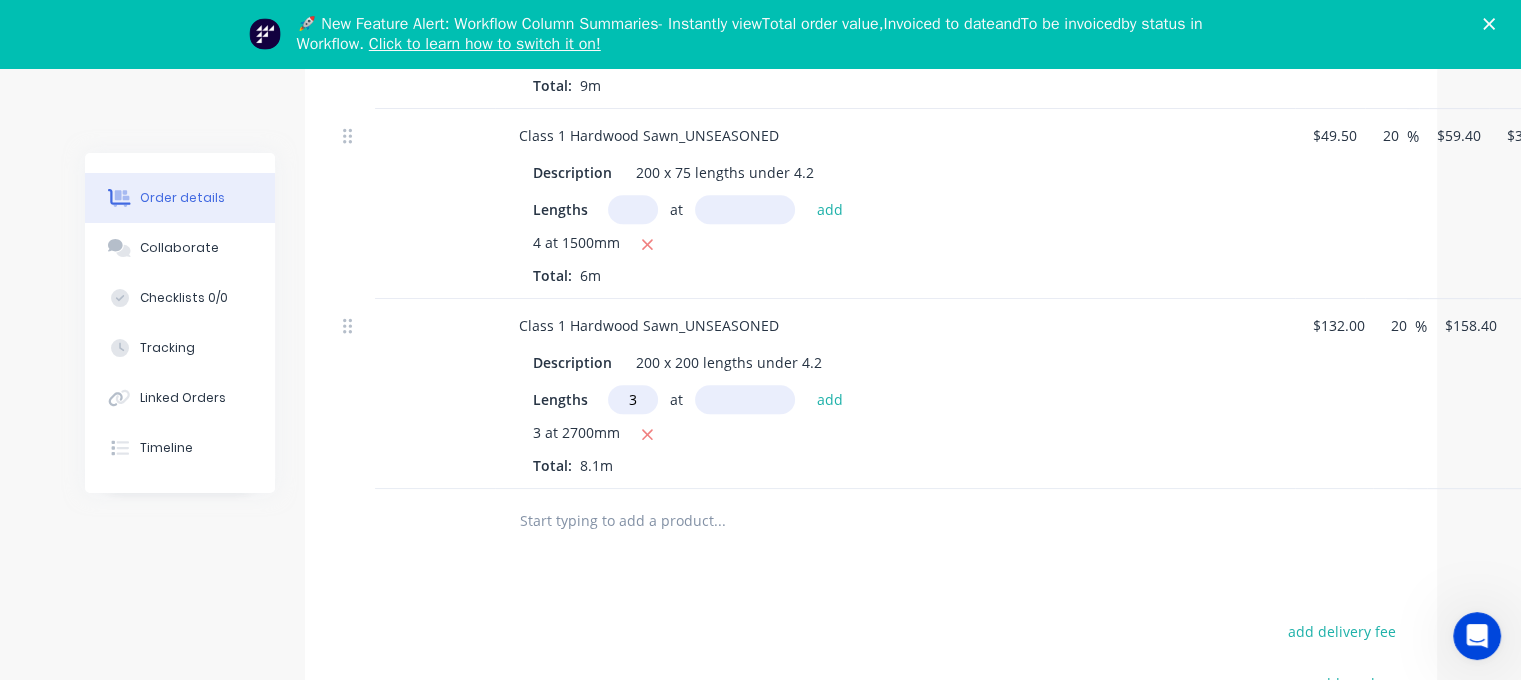 type on "3" 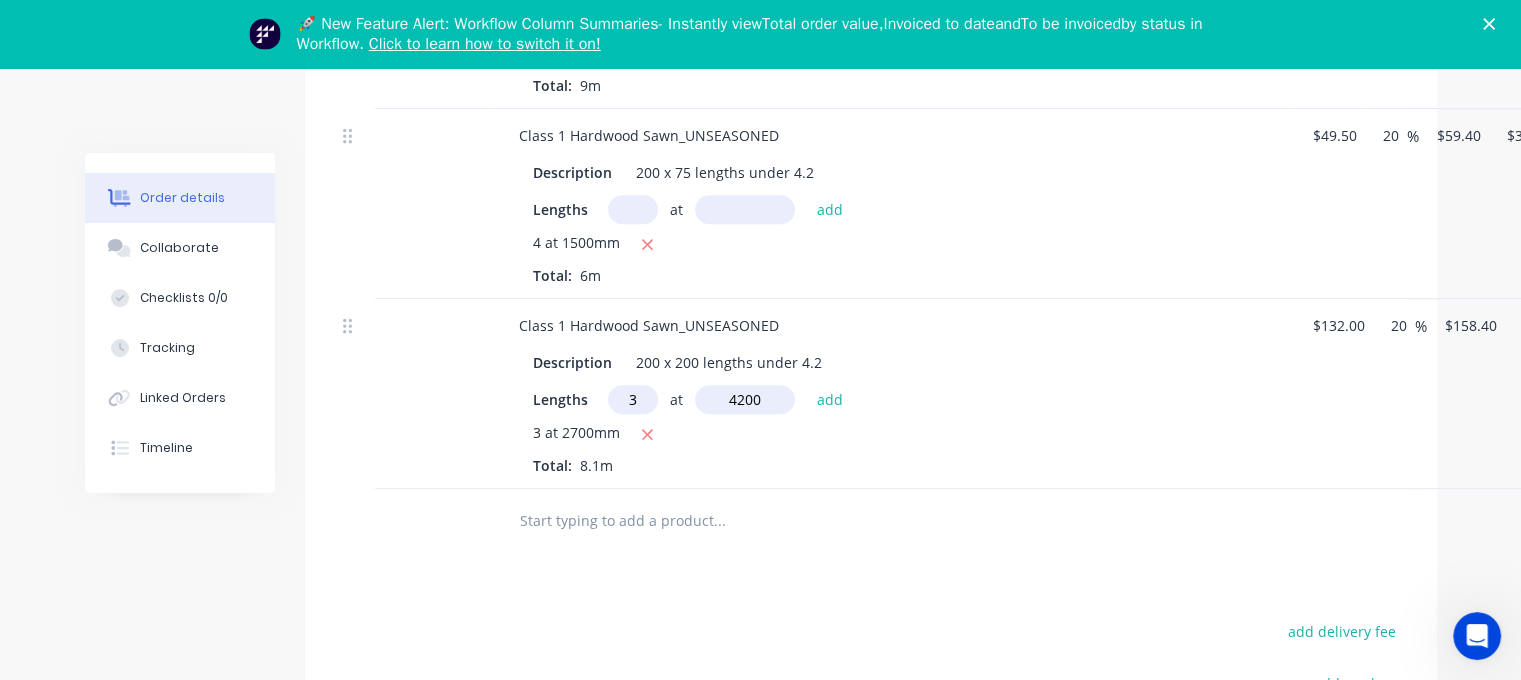 type on "4200" 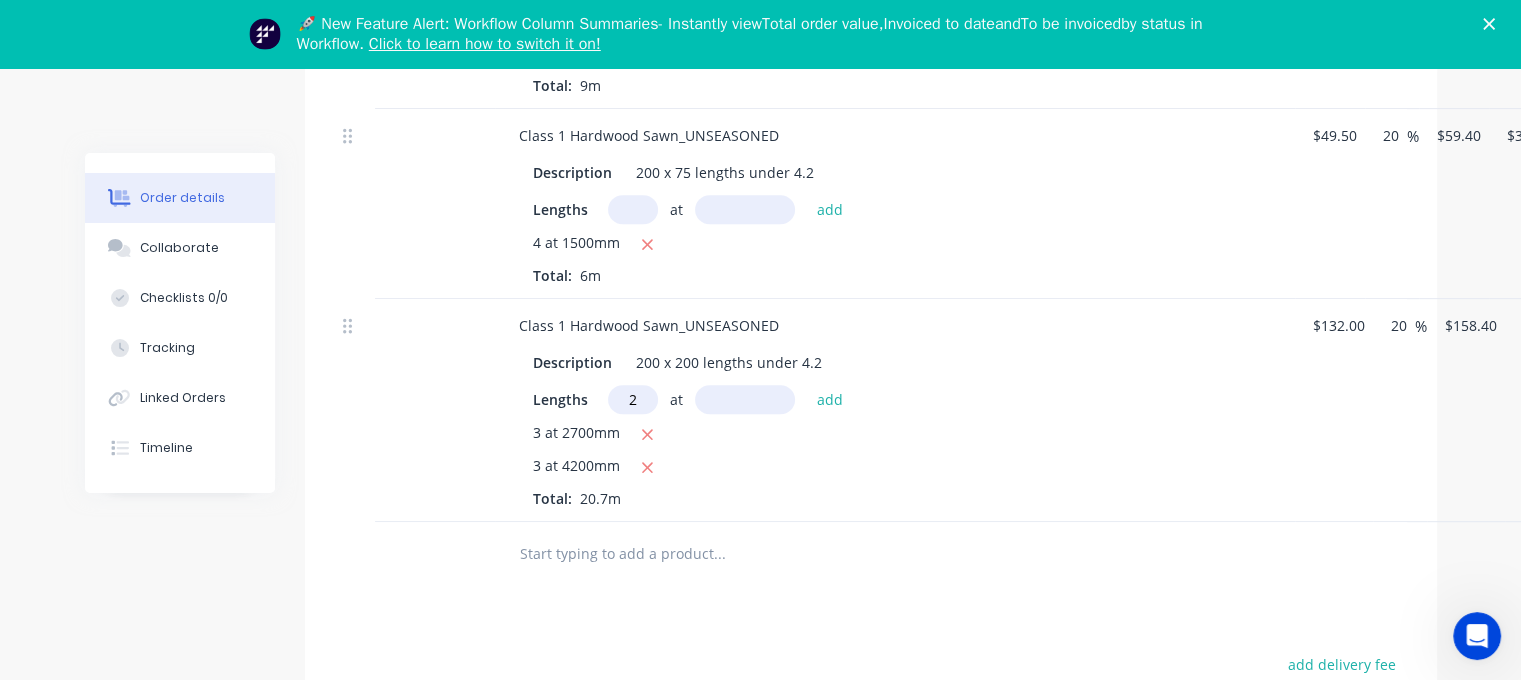type on "2" 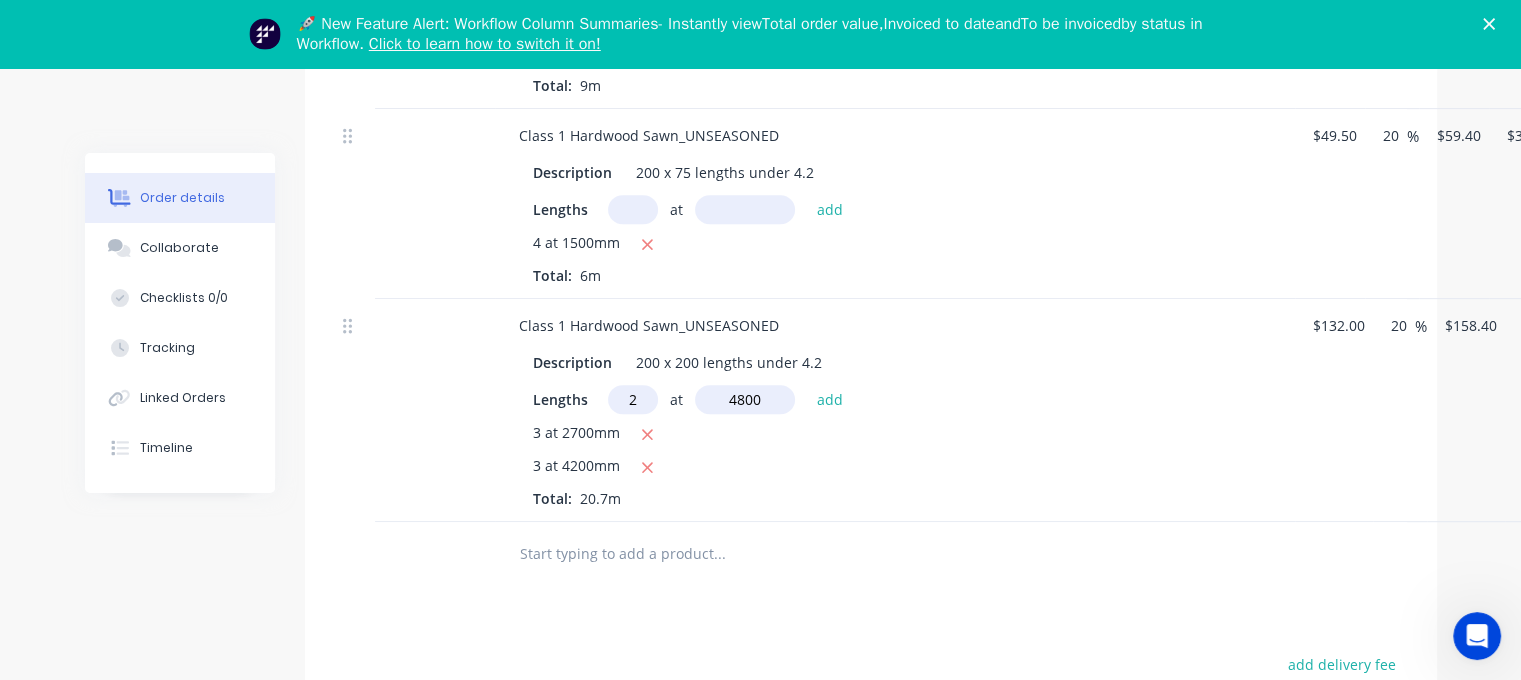 type on "4800" 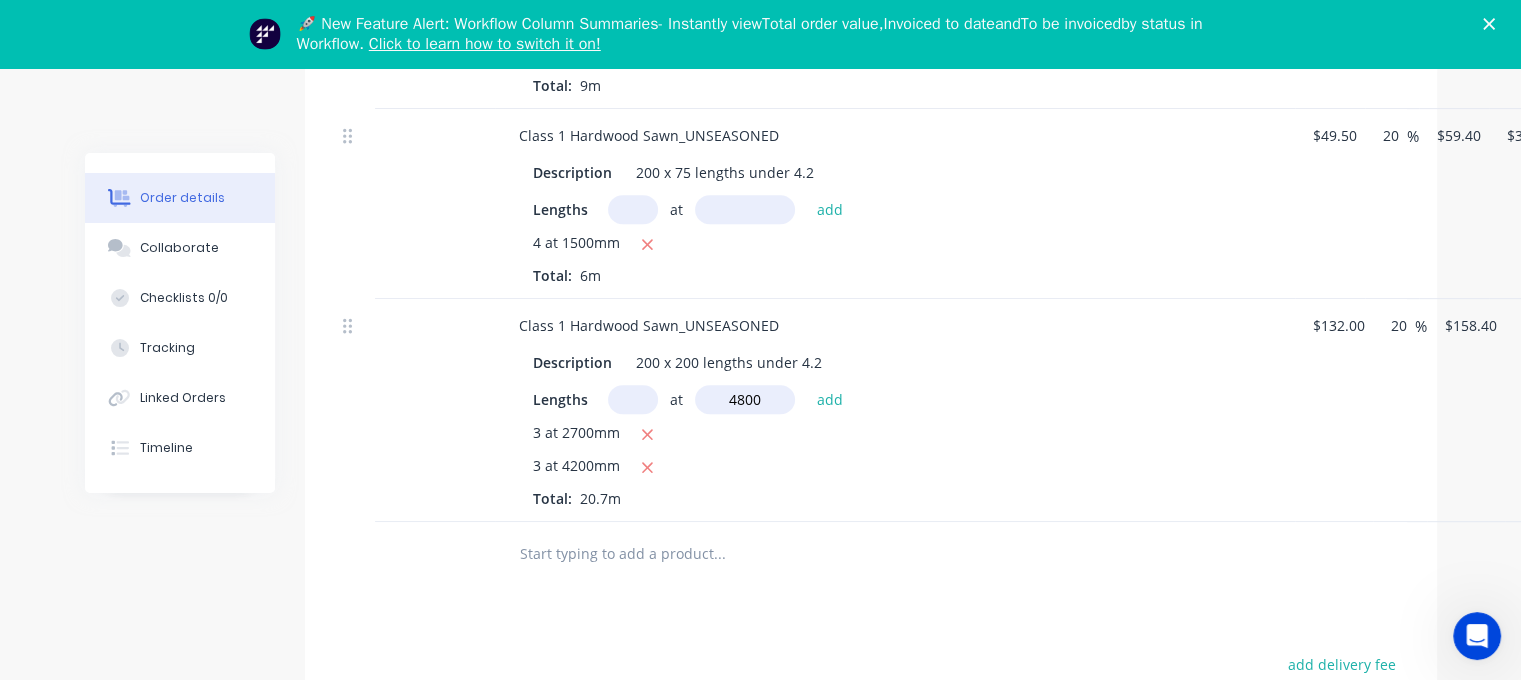 type 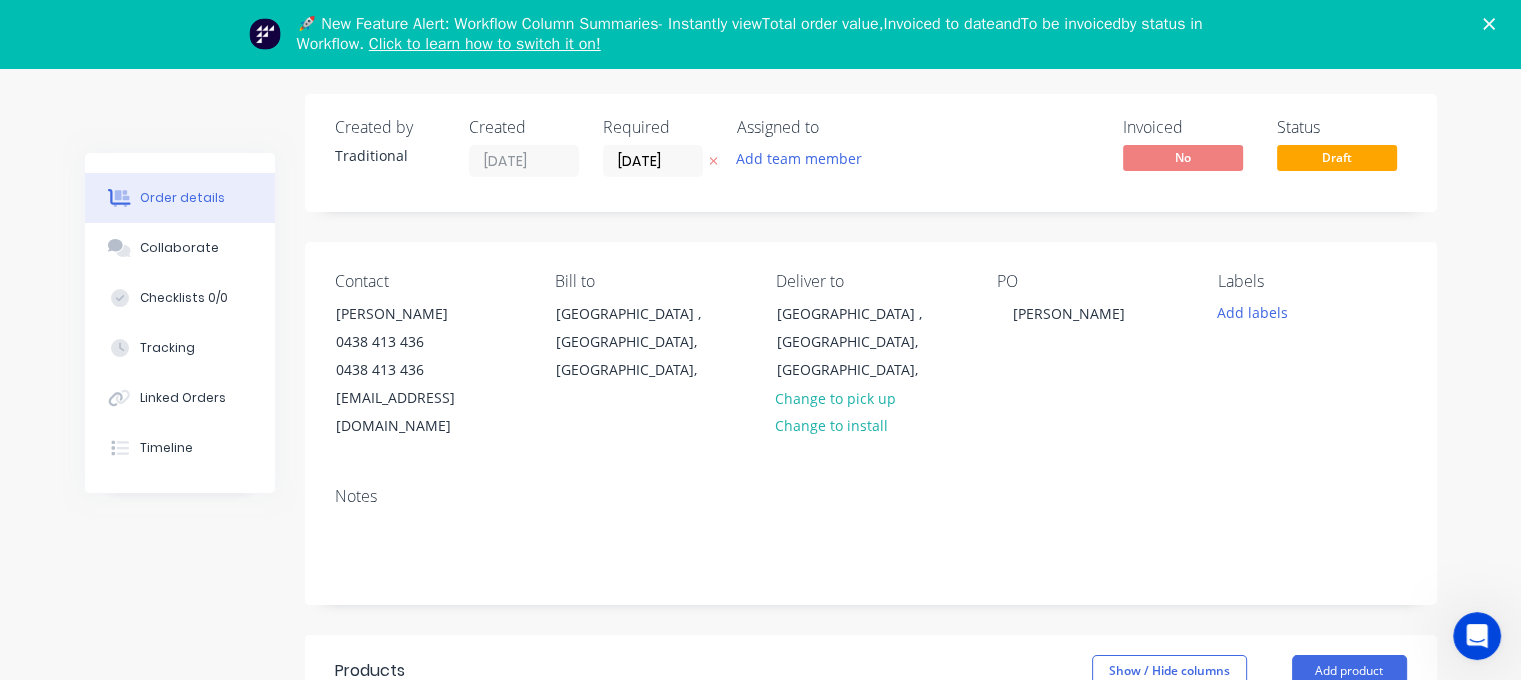 scroll, scrollTop: 0, scrollLeft: 0, axis: both 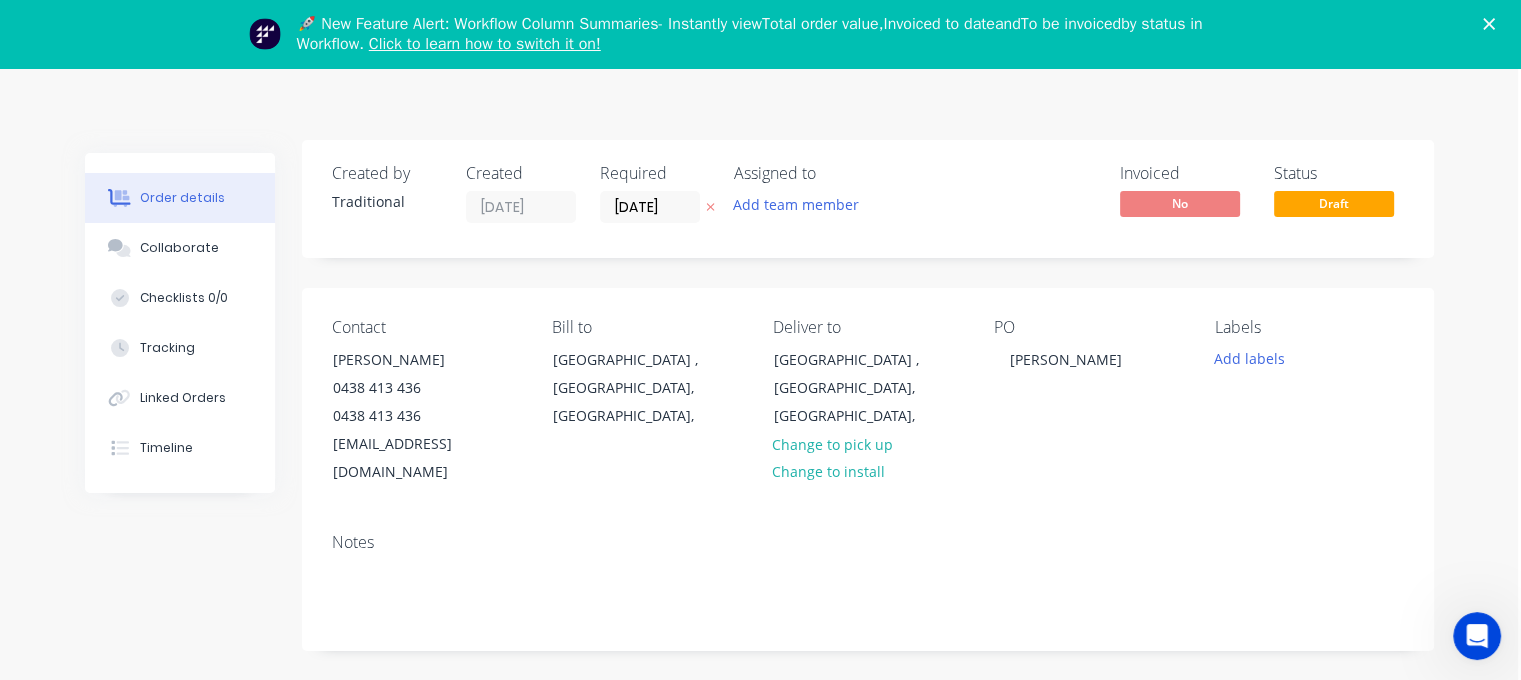 click 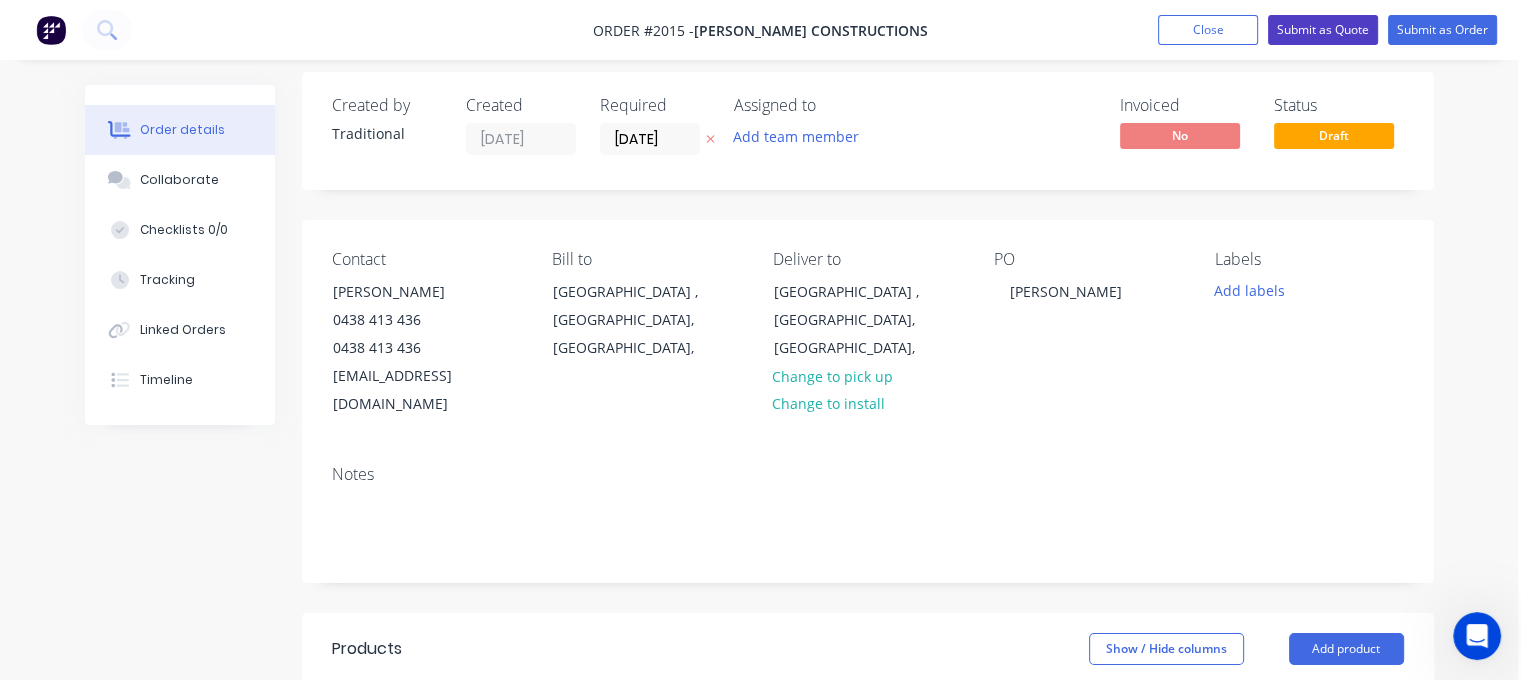 click on "Submit as Quote" at bounding box center [1323, 30] 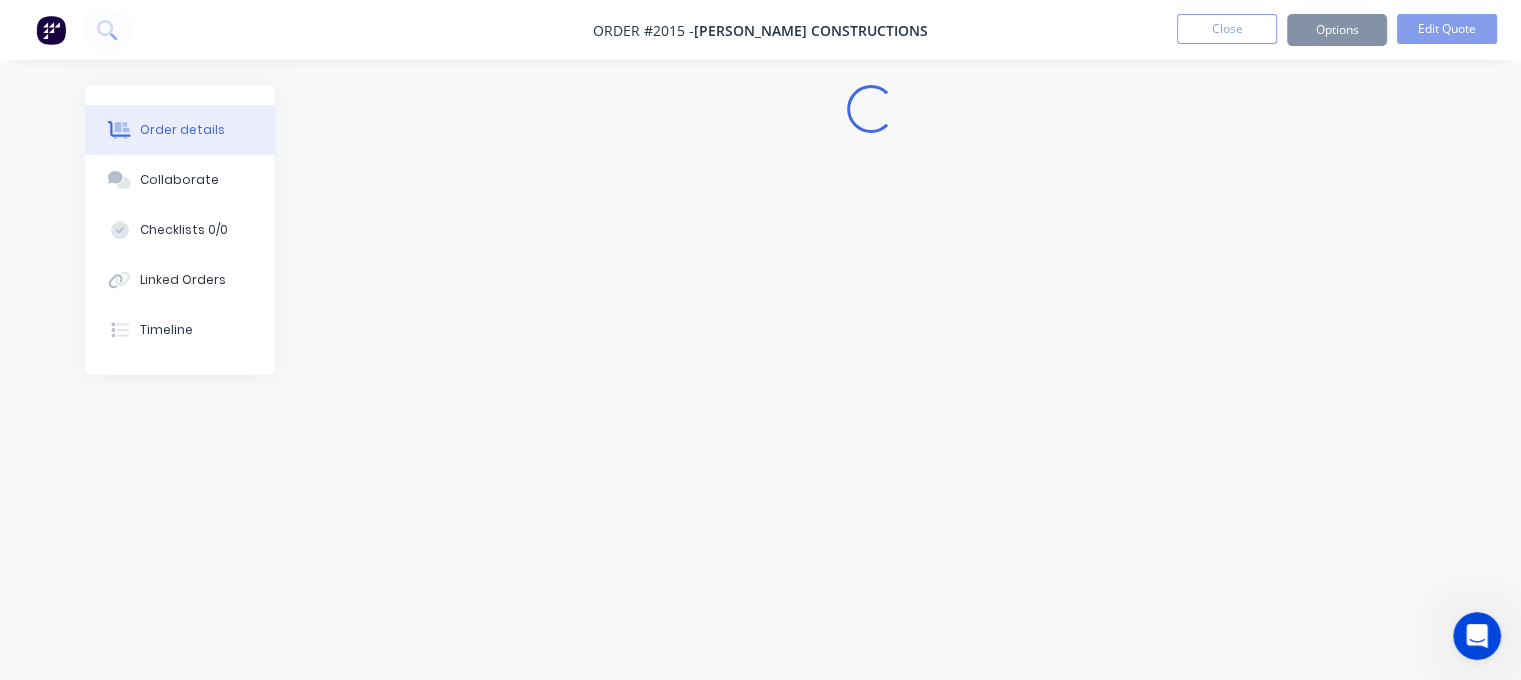 scroll, scrollTop: 0, scrollLeft: 0, axis: both 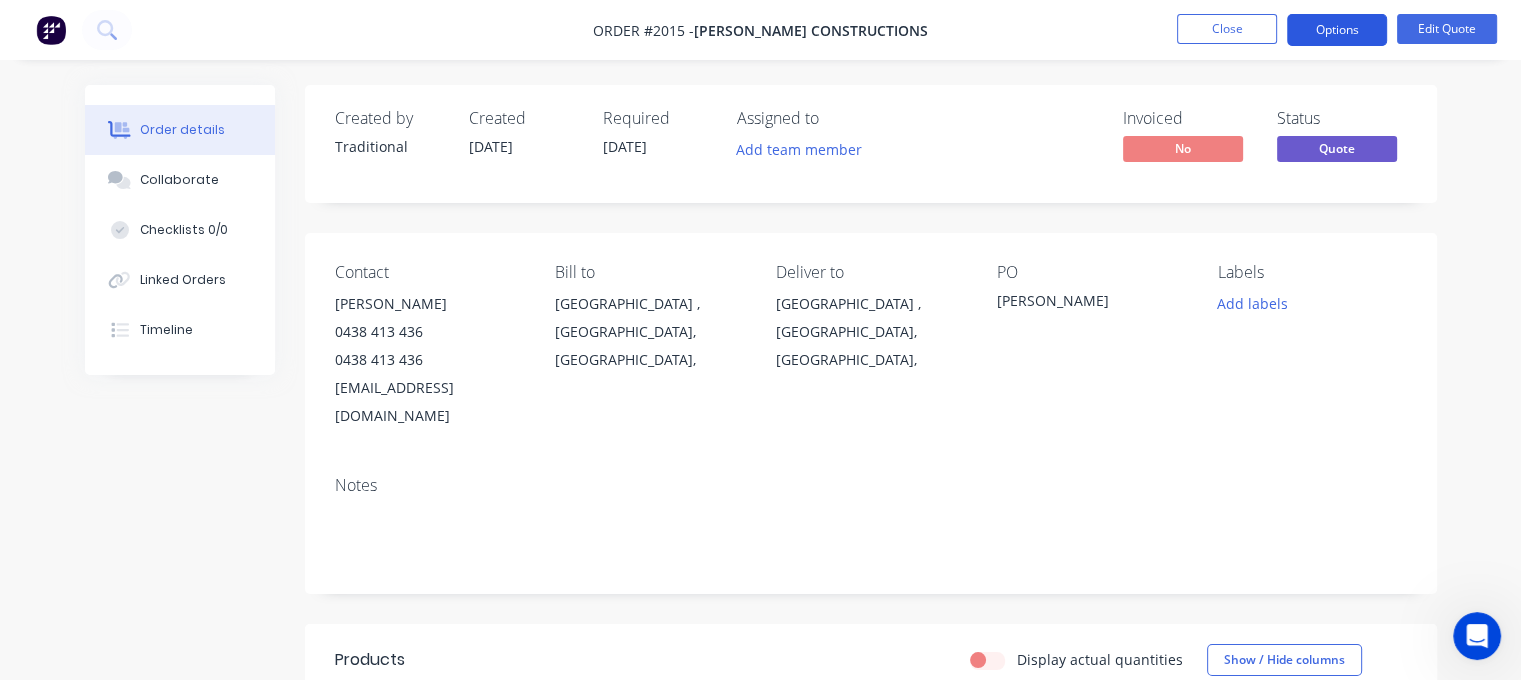 click on "Options" at bounding box center [1337, 30] 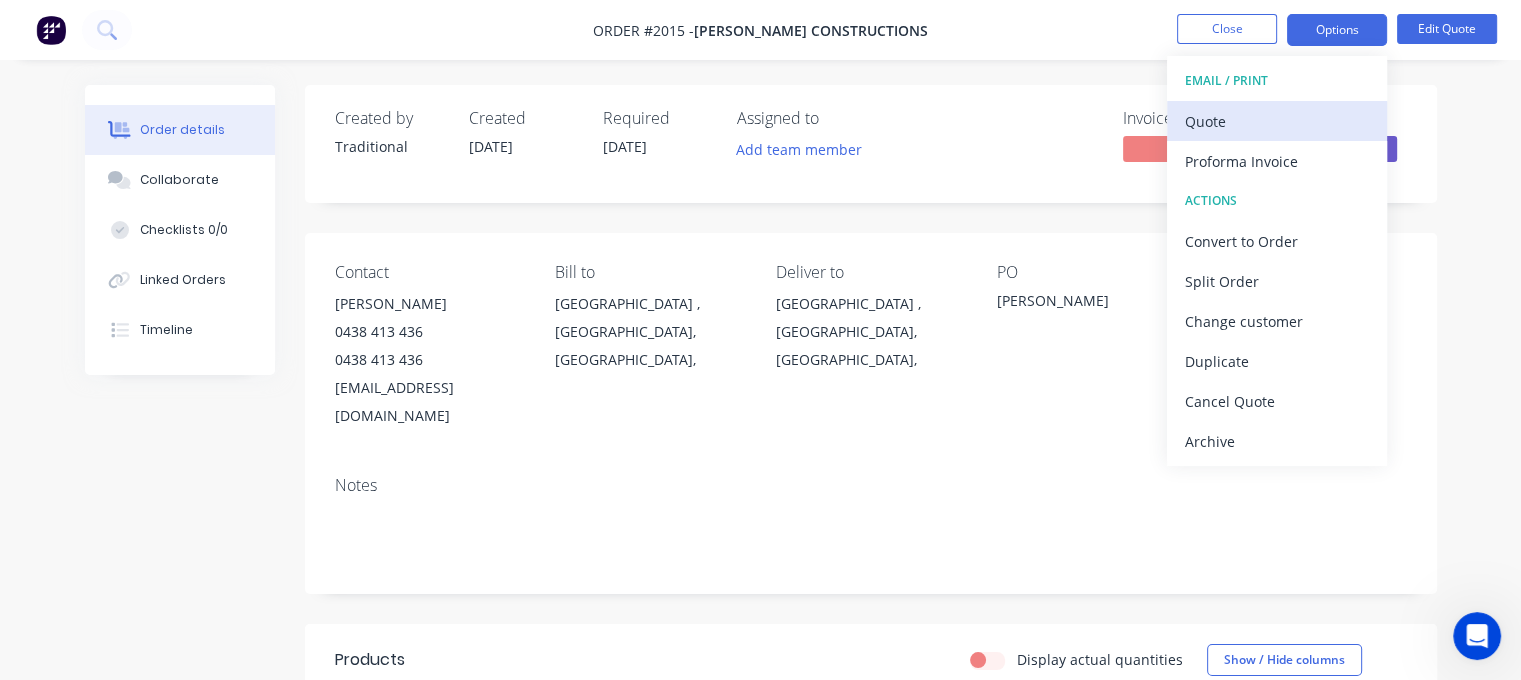 click on "Quote" at bounding box center [1277, 121] 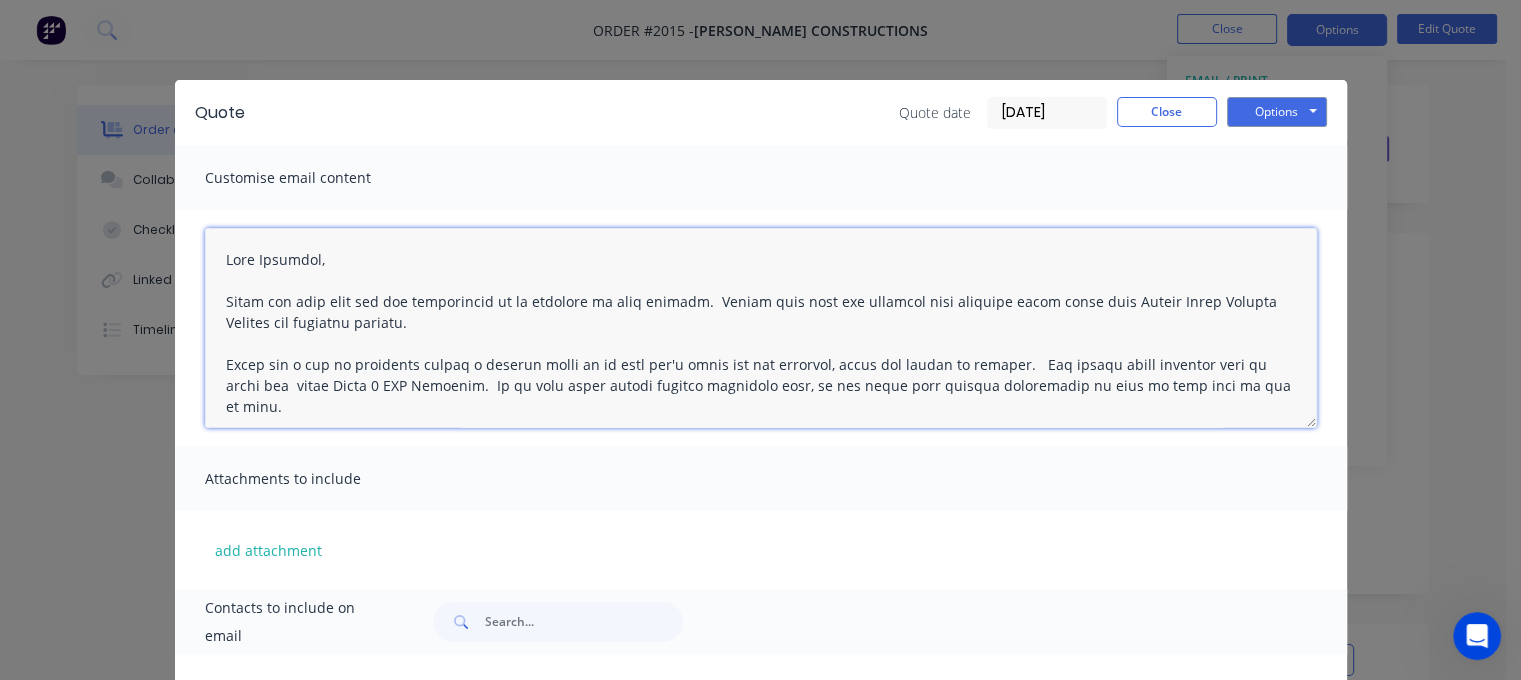 click at bounding box center (761, 328) 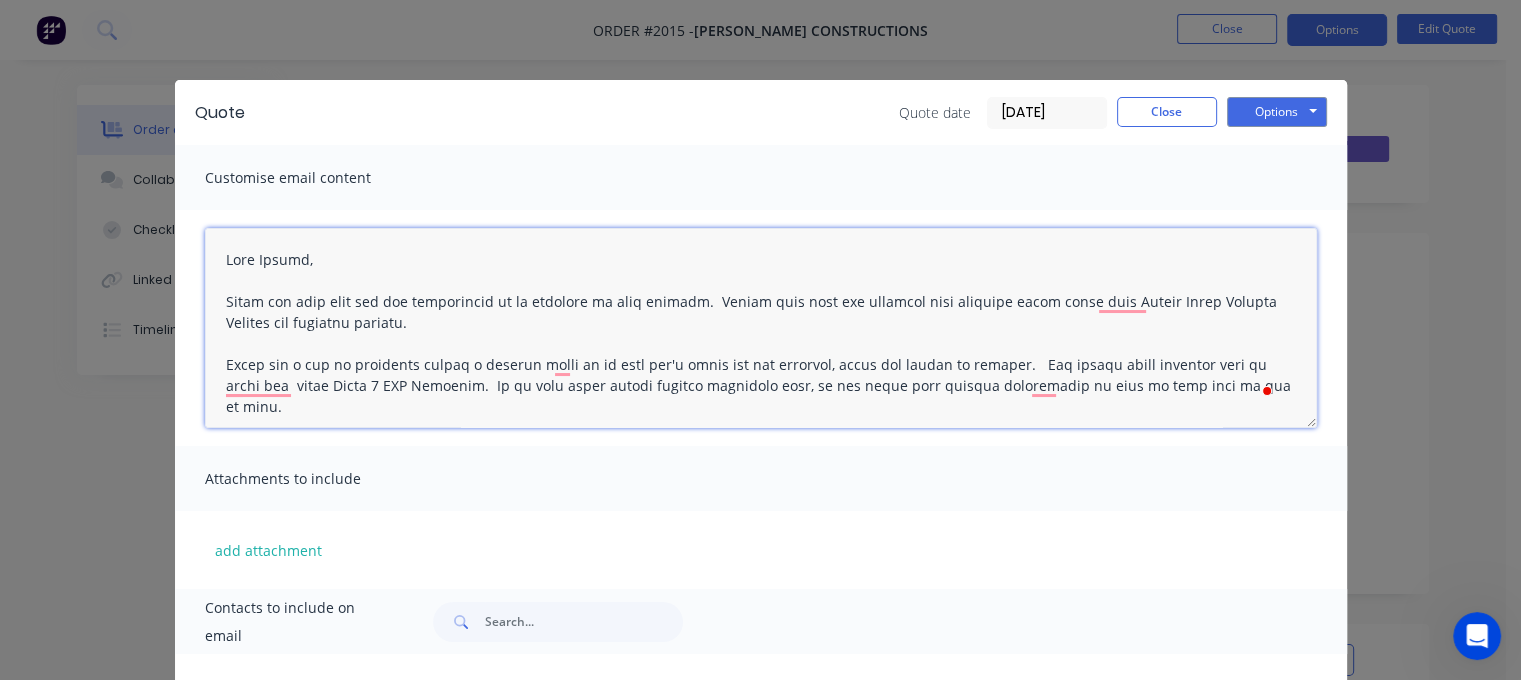 click at bounding box center (761, 328) 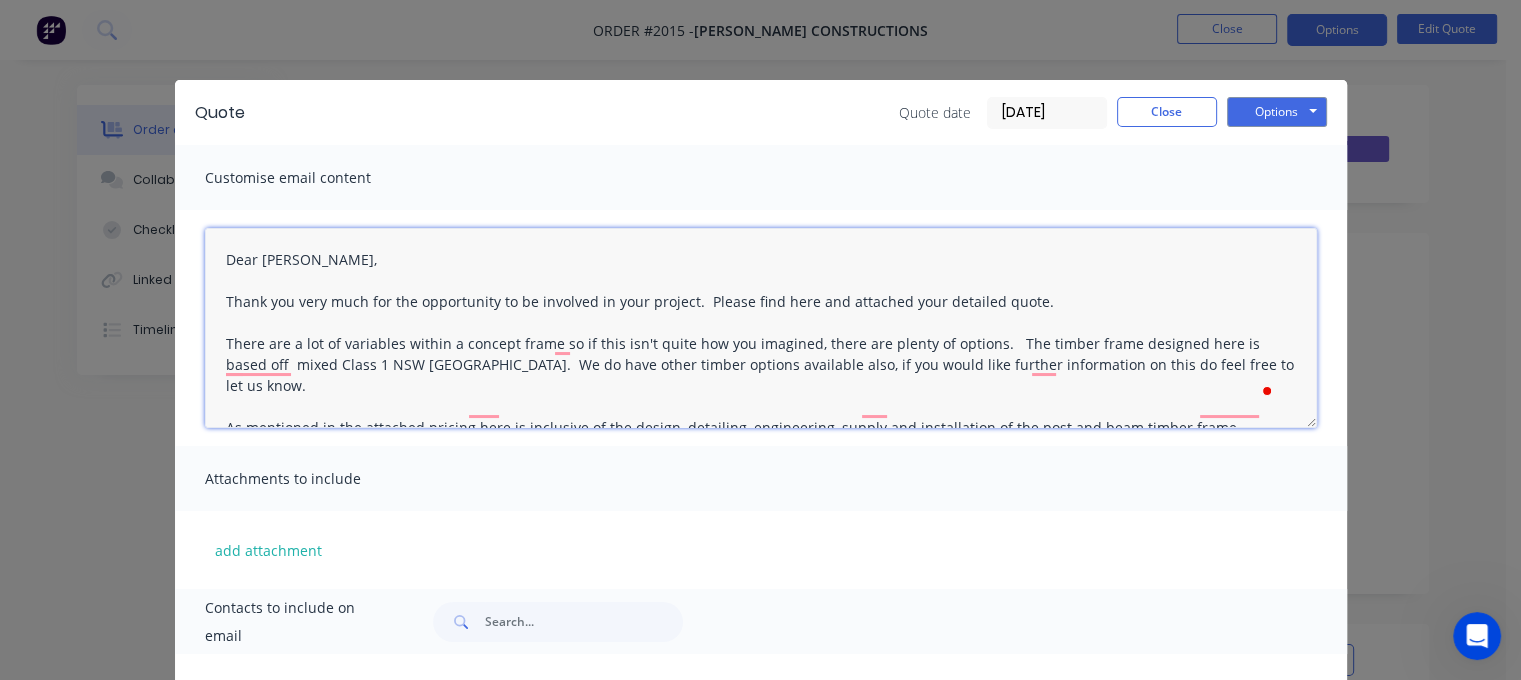 scroll, scrollTop: 12, scrollLeft: 0, axis: vertical 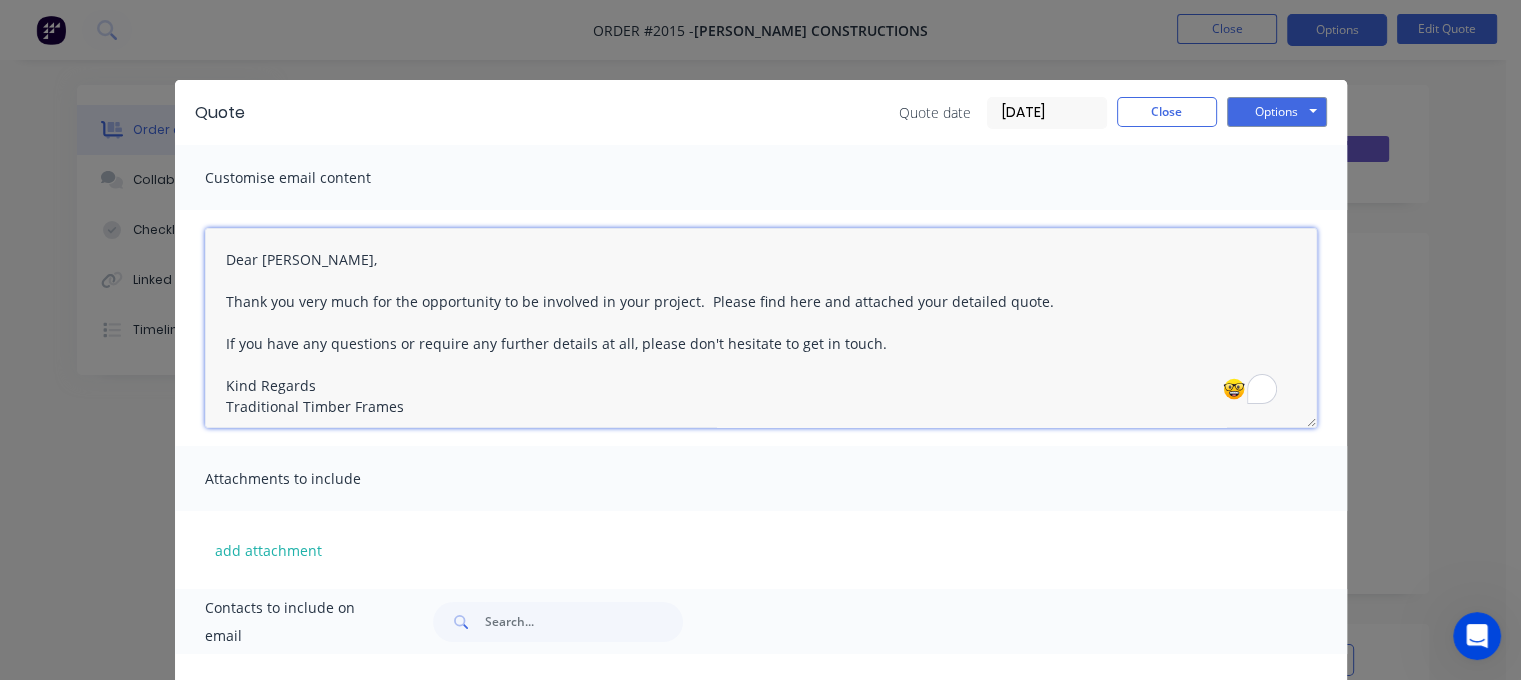 type on "Dear [PERSON_NAME],
Thank you very much for the opportunity to be involved in your project.  Please find here and attached your detailed quote.
If you have any questions or require any further details at all, please don't hesitate to get in touch.
Kind Regards
Traditional Timber Frames" 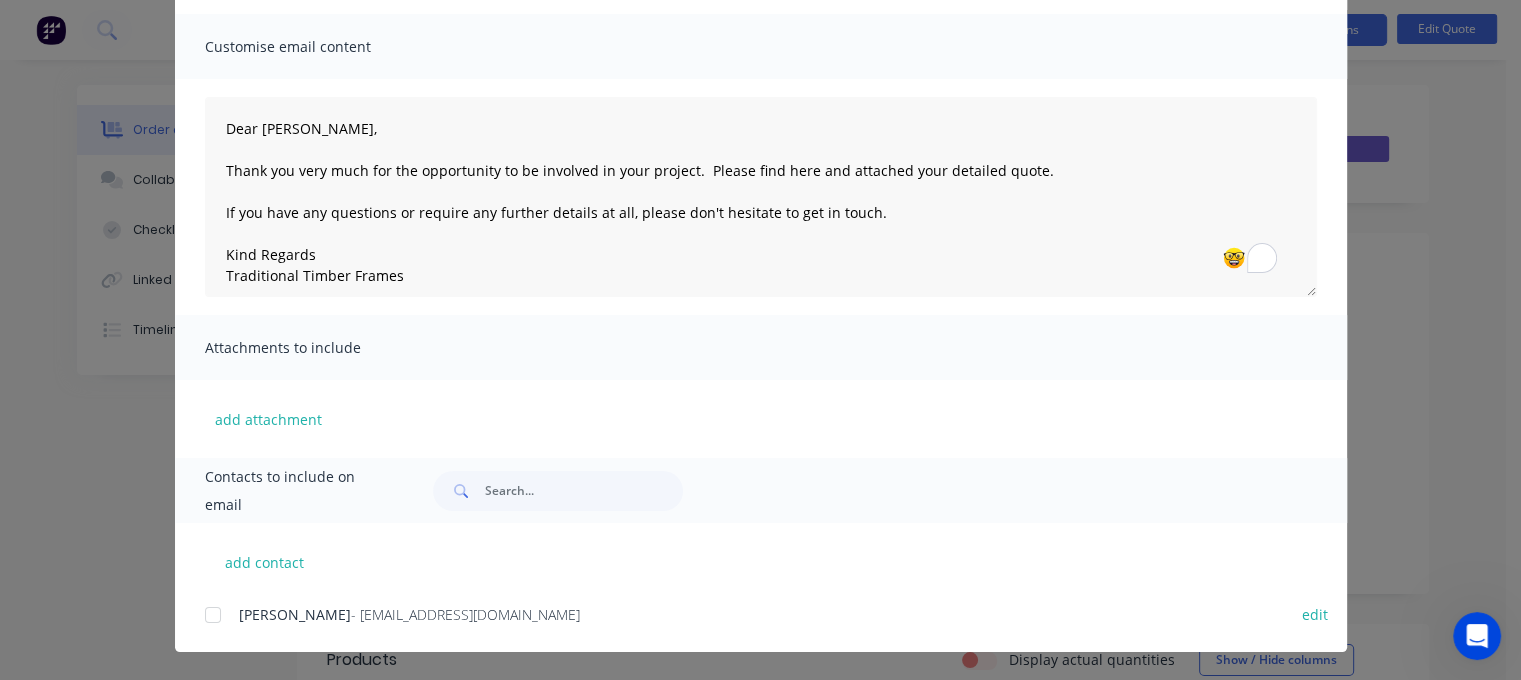 click at bounding box center (213, 615) 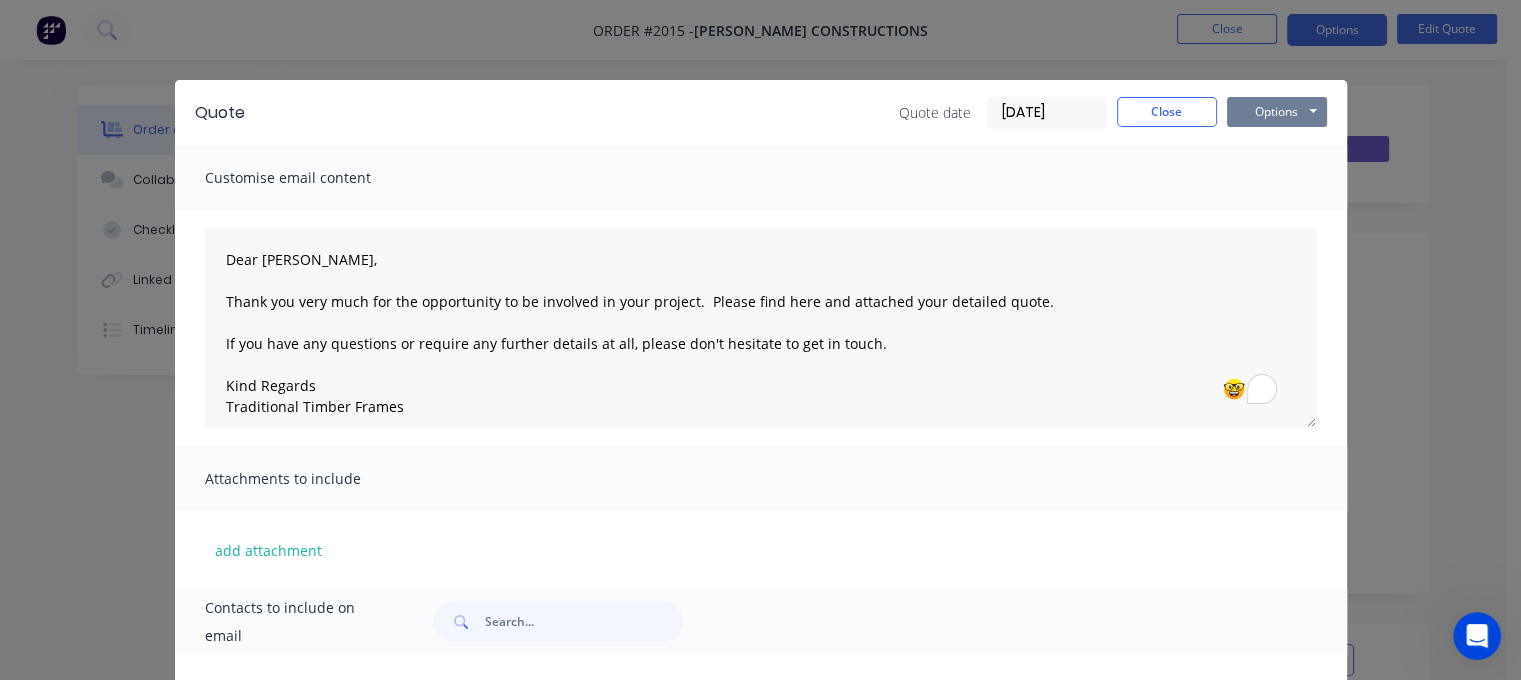 click on "Options" at bounding box center [1277, 112] 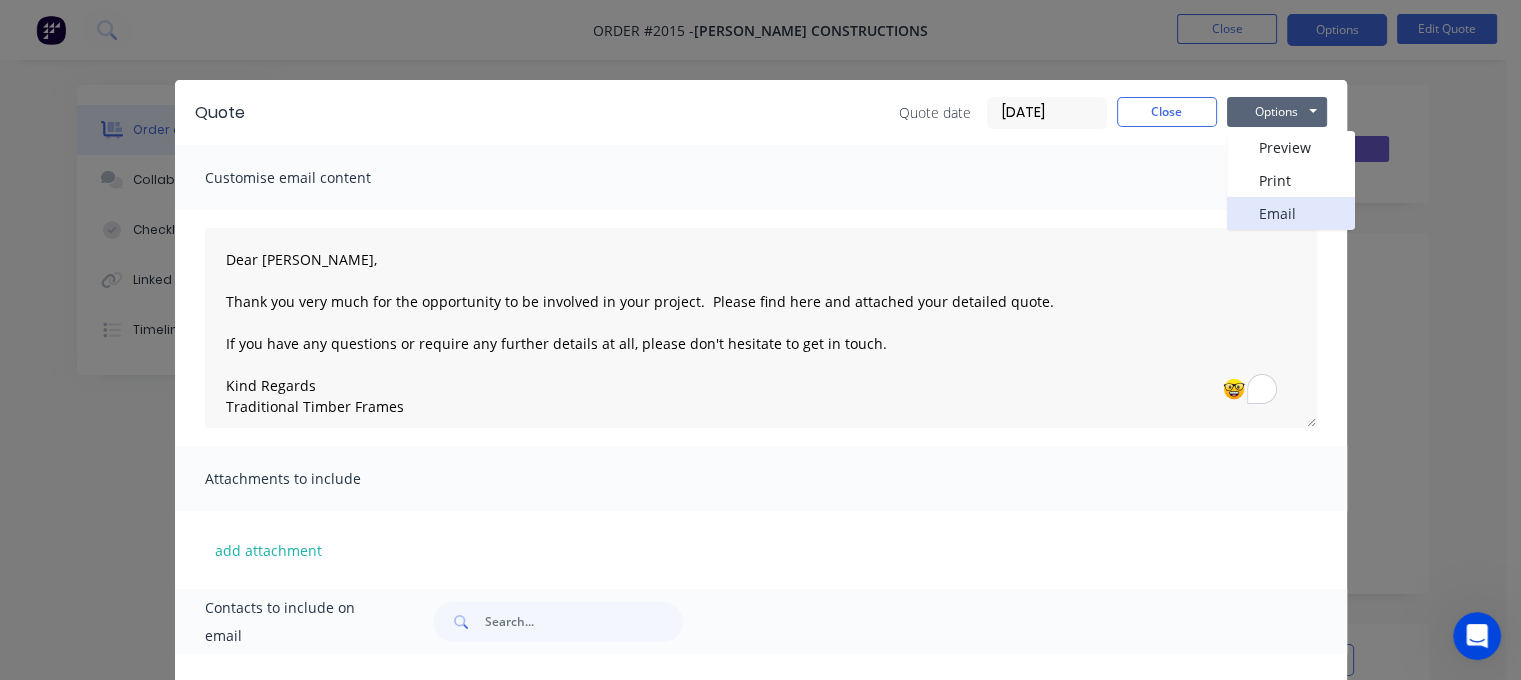 click on "Email" at bounding box center (1291, 213) 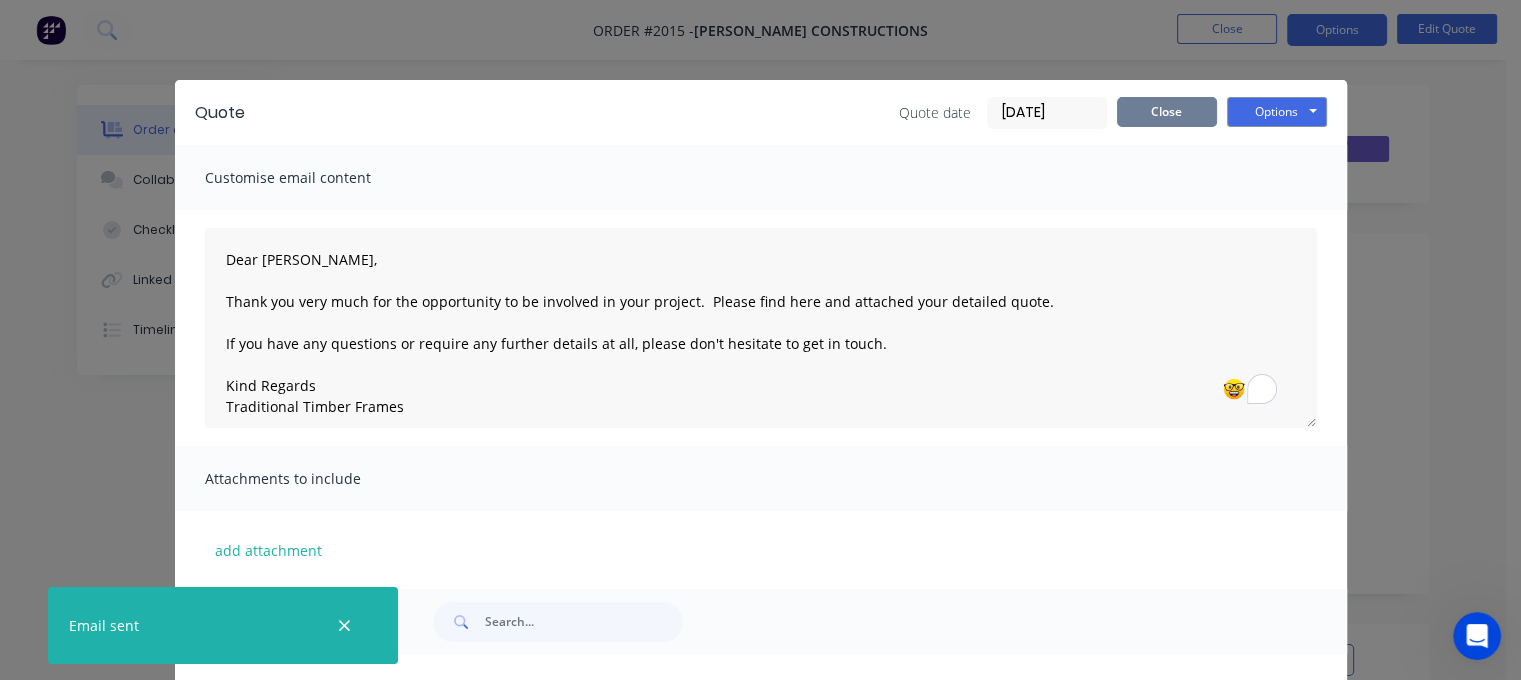click on "Close" at bounding box center (1167, 112) 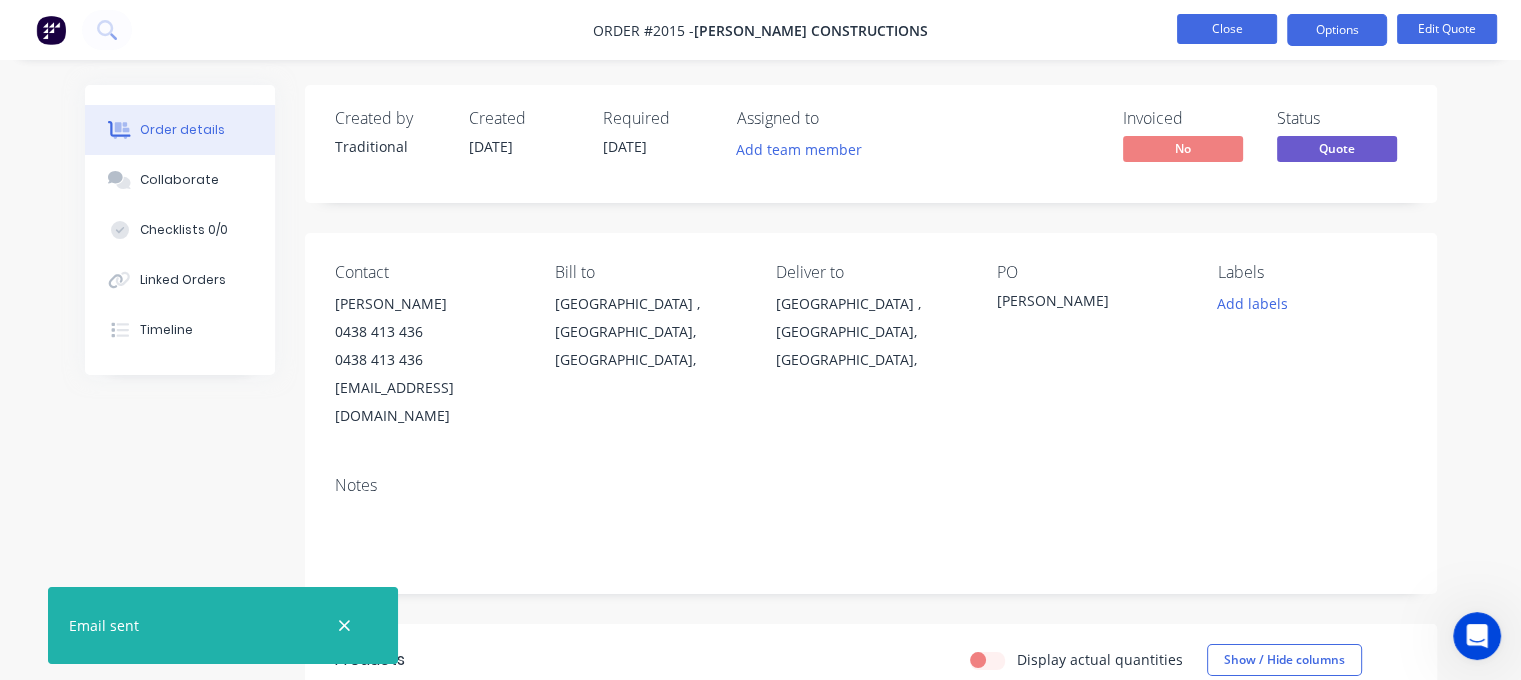 click on "Close" at bounding box center (1227, 29) 